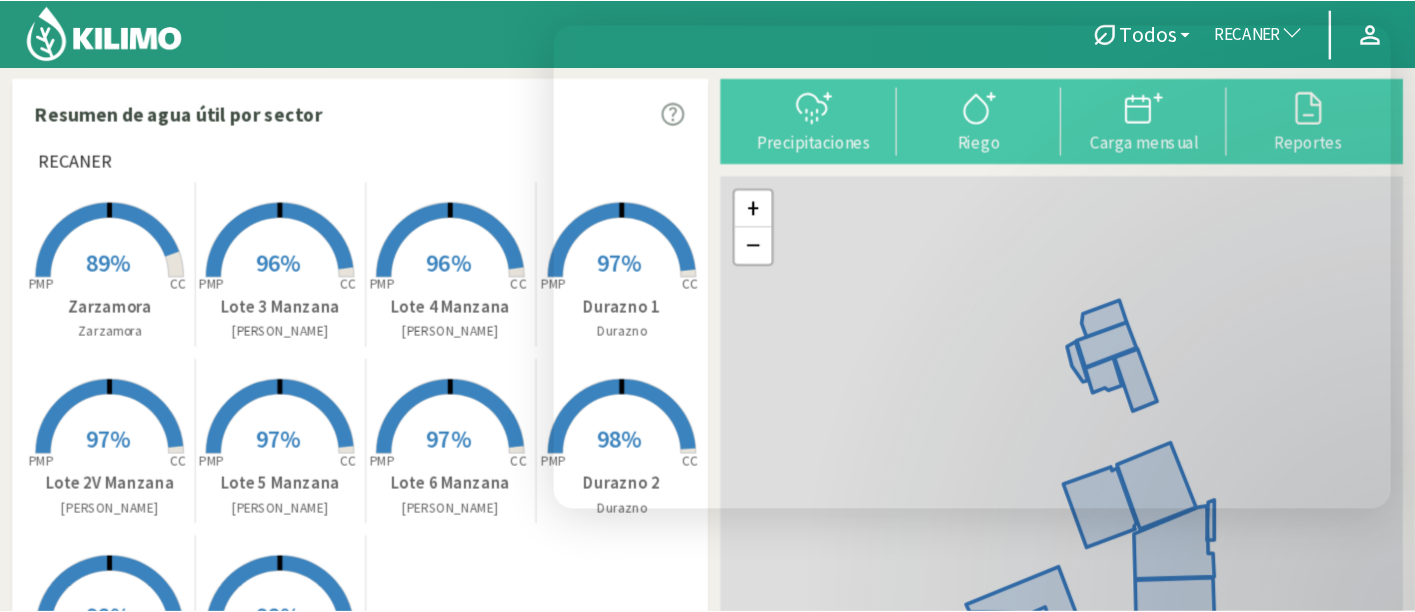 scroll, scrollTop: 0, scrollLeft: 0, axis: both 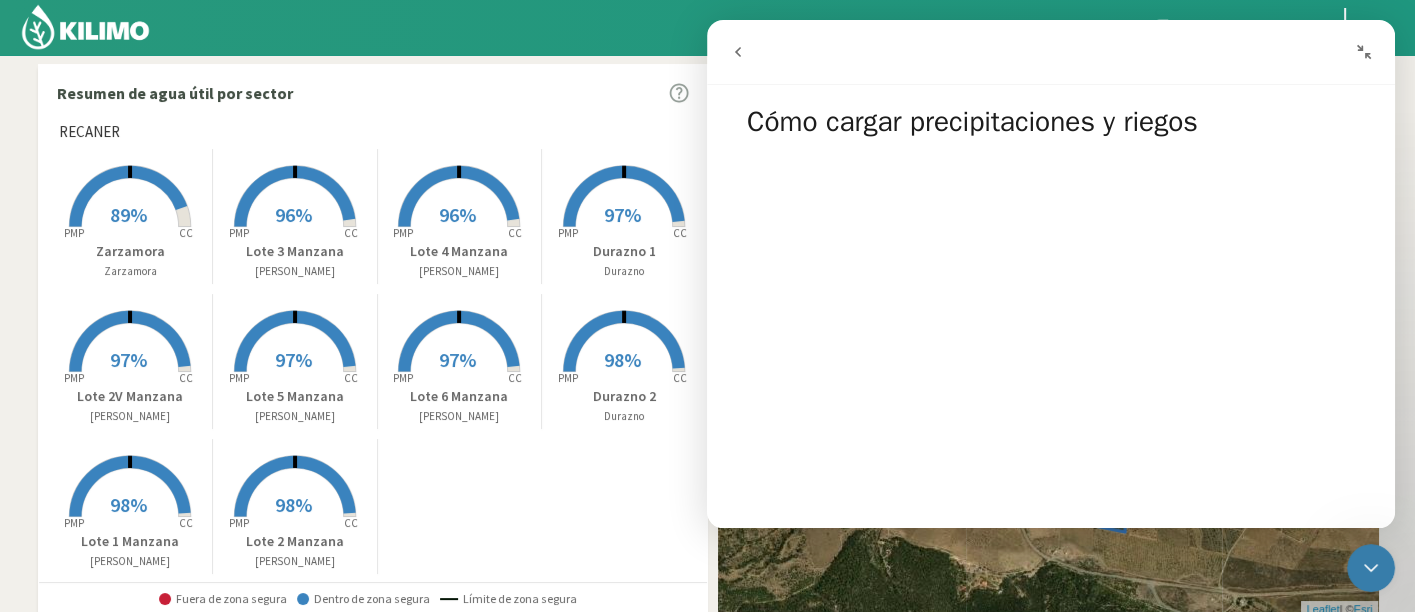 click 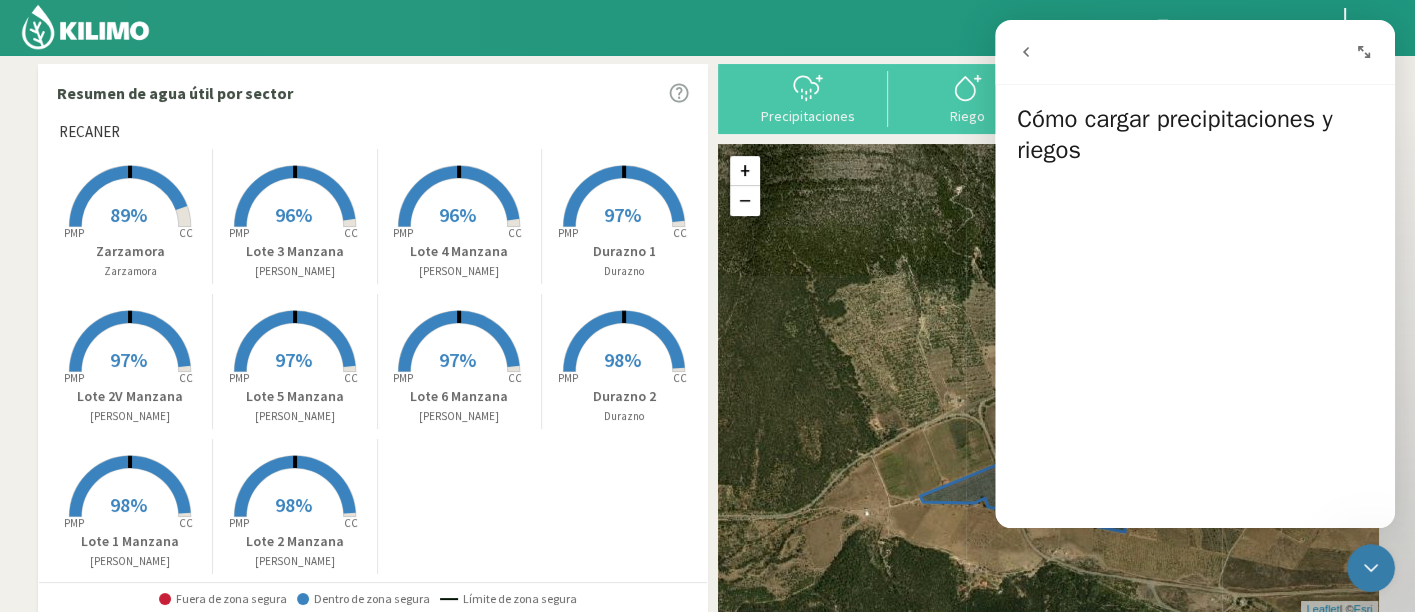 click 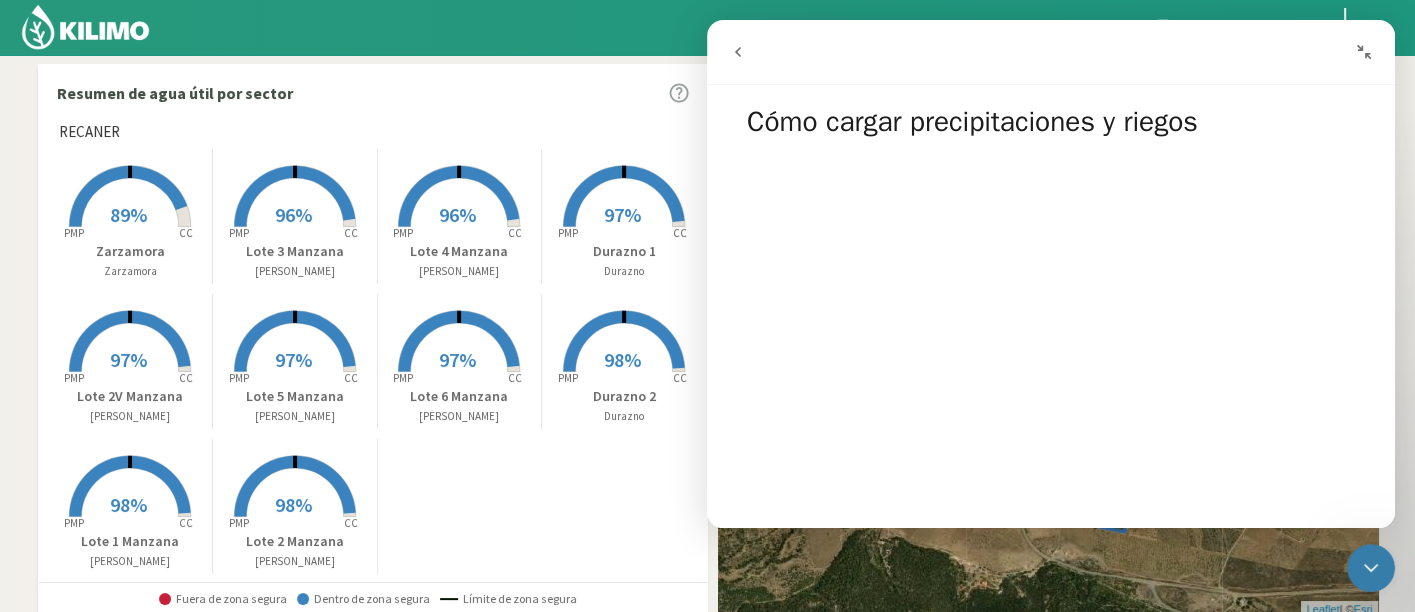 click 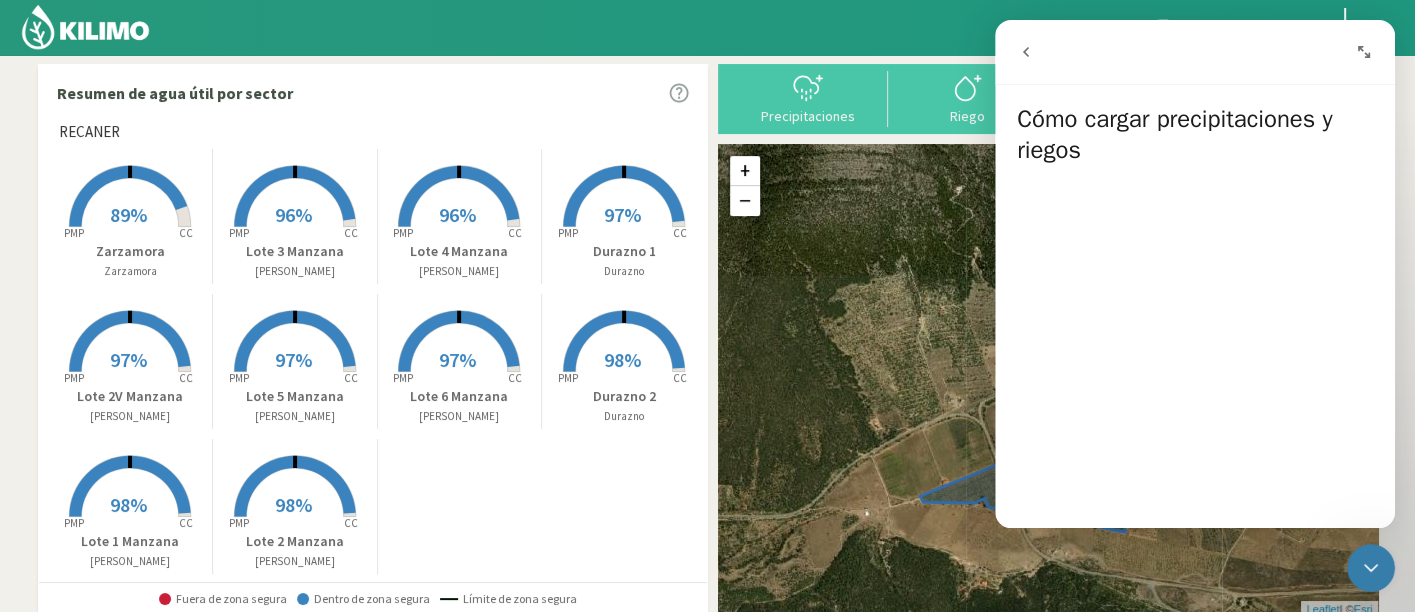 click 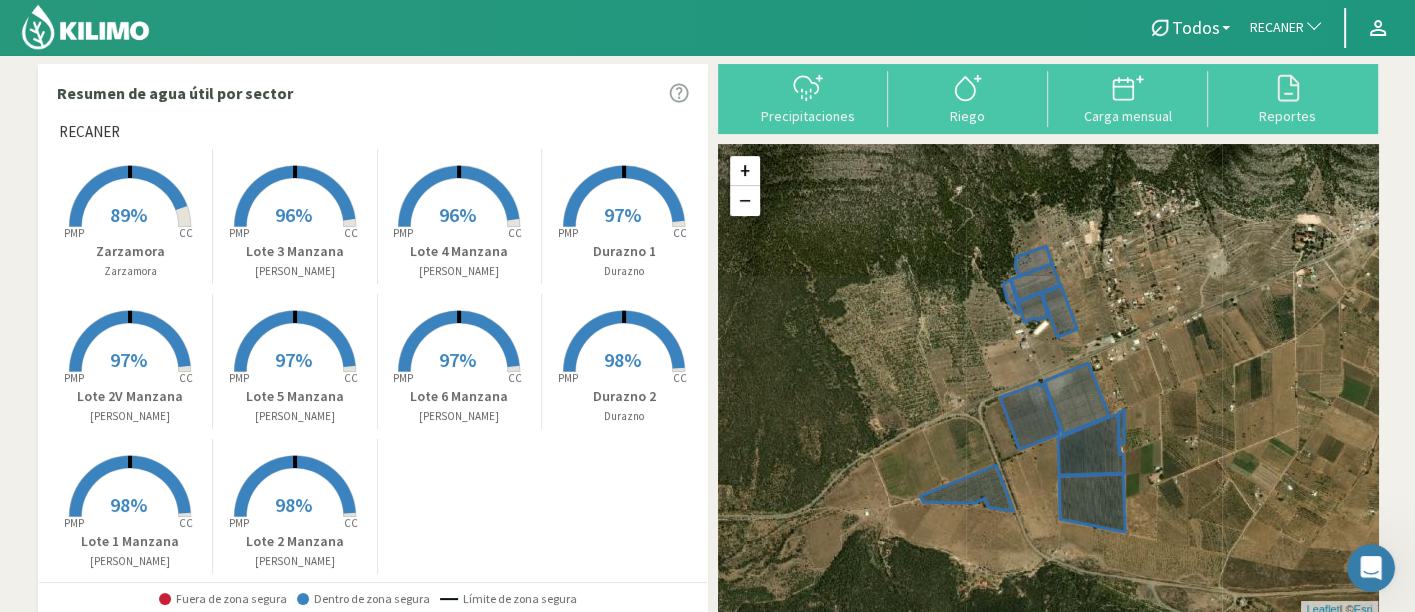 scroll, scrollTop: 0, scrollLeft: 0, axis: both 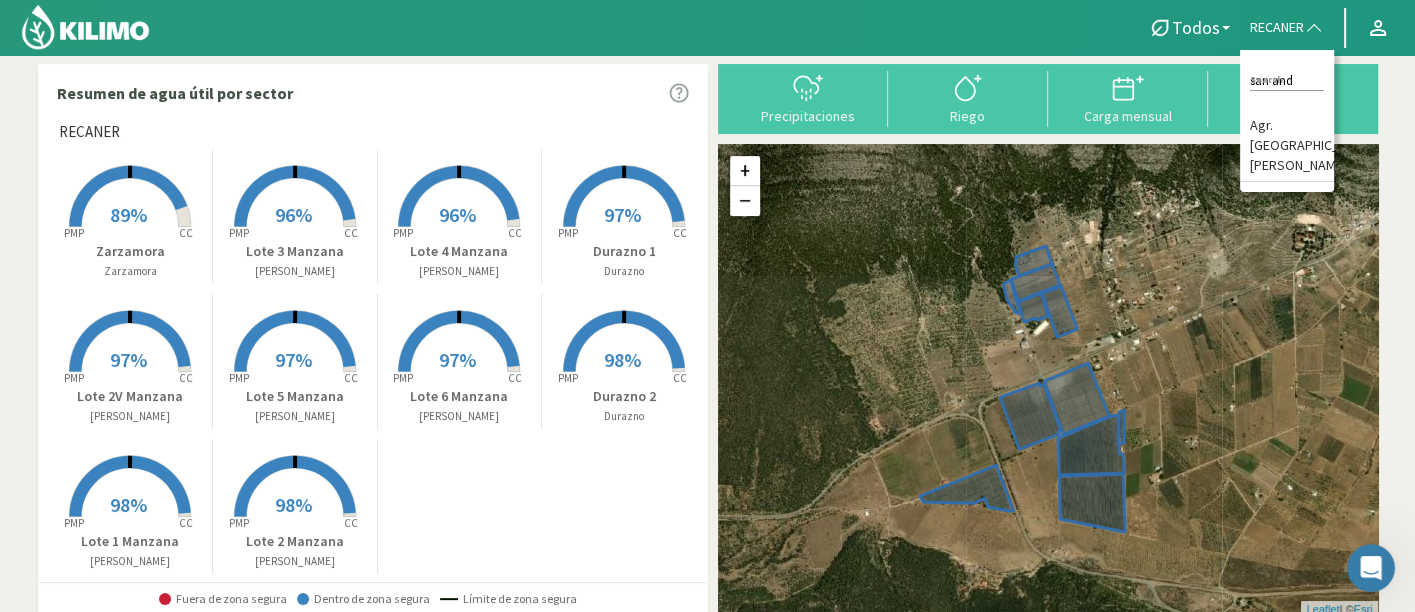 type on "san and" 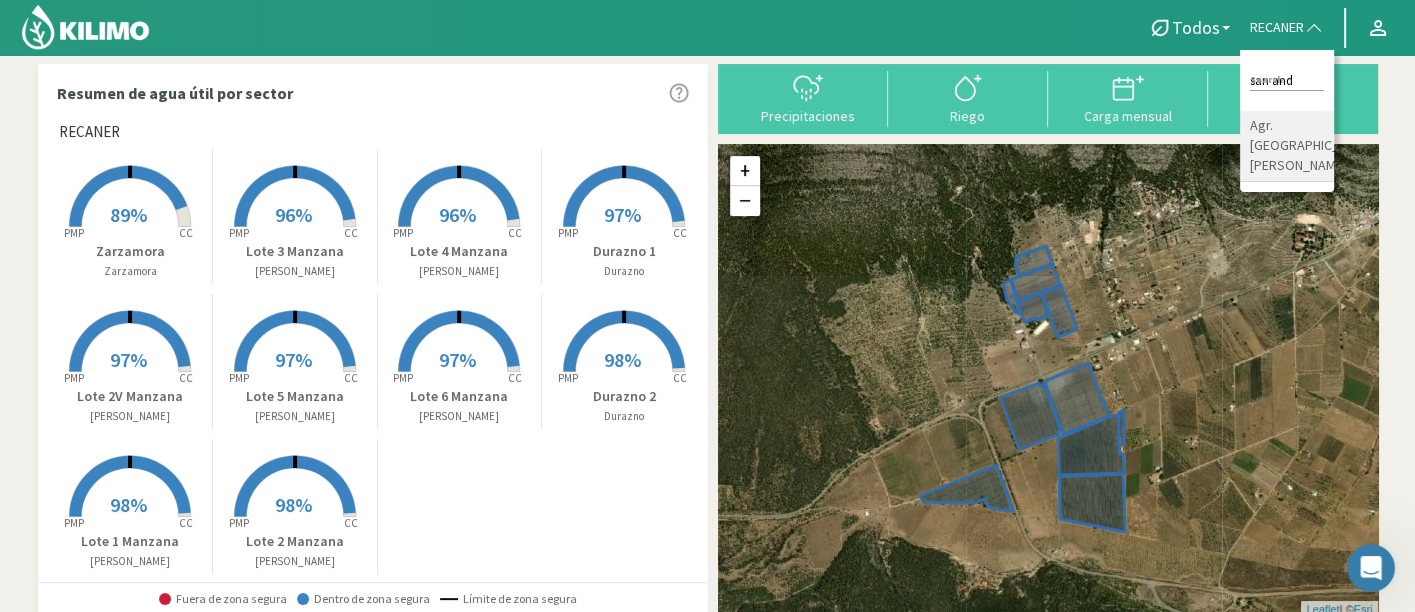 click on "Agr. [GEOGRAPHIC_DATA][PERSON_NAME]" 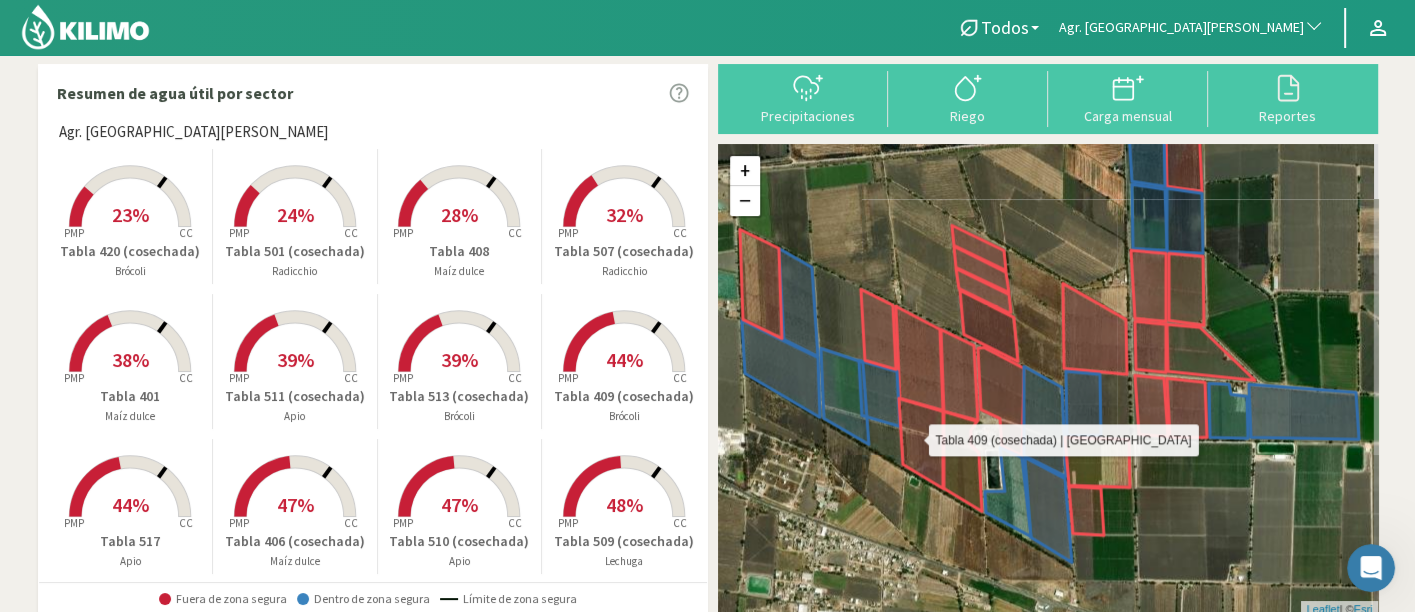 drag, startPoint x: 955, startPoint y: 483, endPoint x: 933, endPoint y: 430, distance: 57.384666 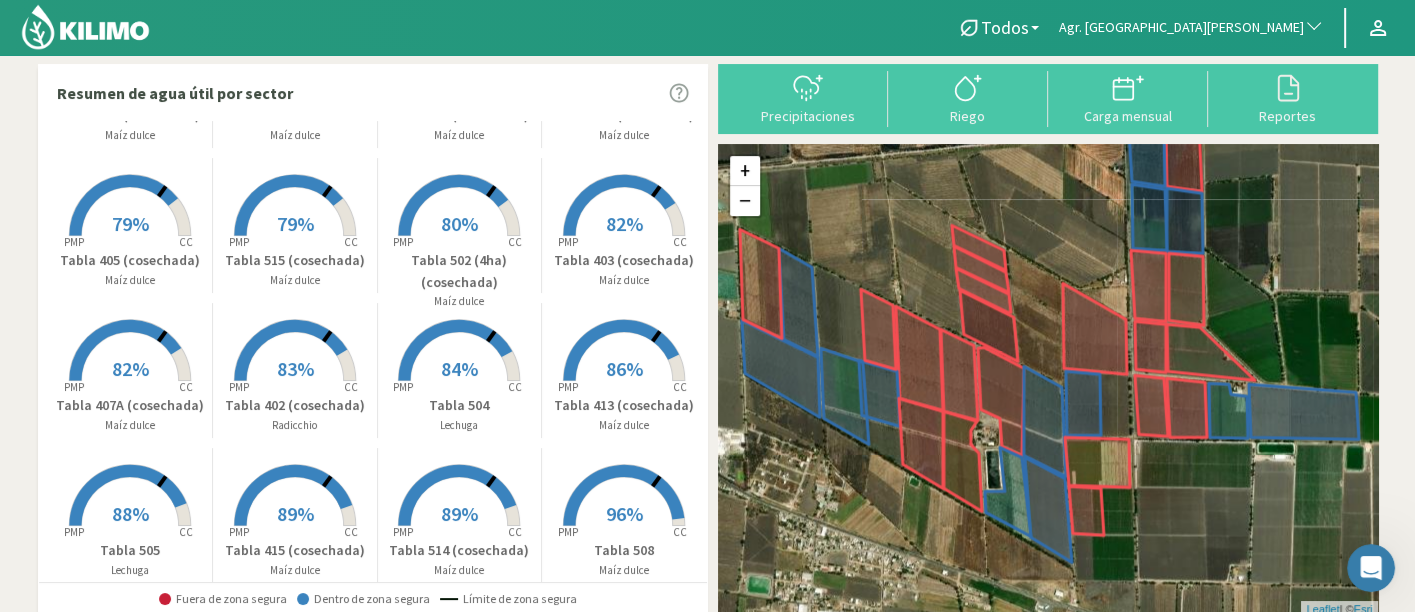scroll, scrollTop: 742, scrollLeft: 0, axis: vertical 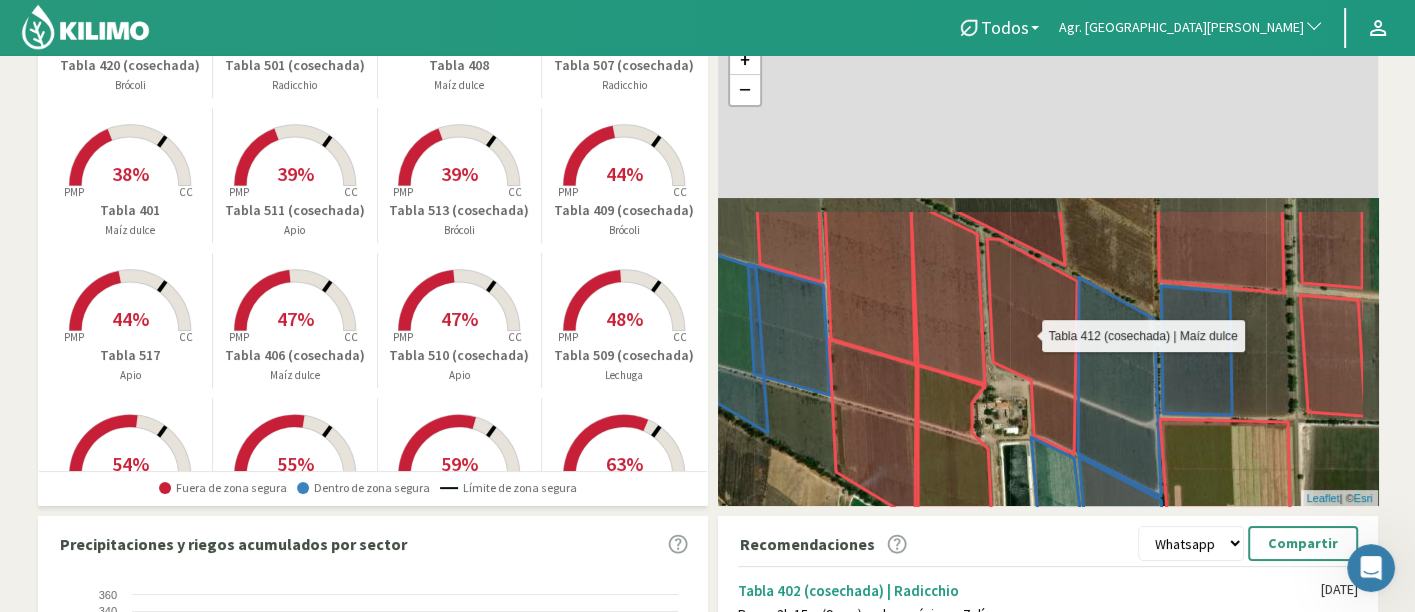 drag, startPoint x: 1158, startPoint y: 212, endPoint x: 1074, endPoint y: 450, distance: 252.3886 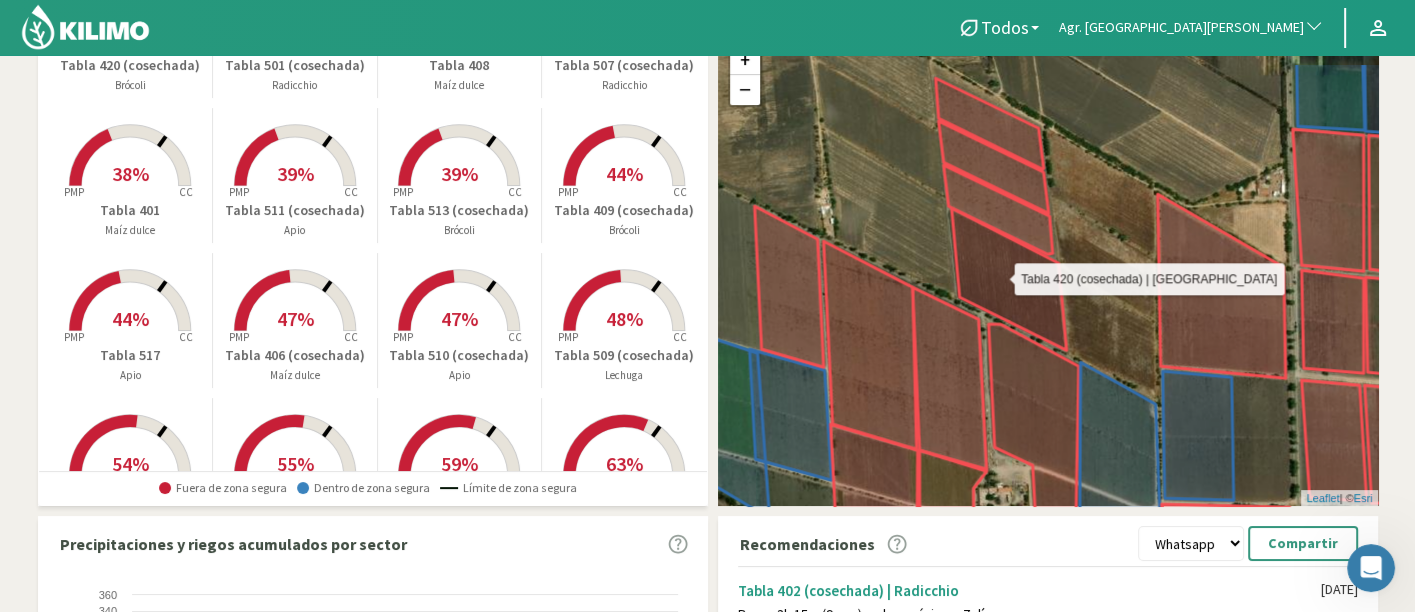 drag, startPoint x: 977, startPoint y: 137, endPoint x: 980, endPoint y: 229, distance: 92.0489 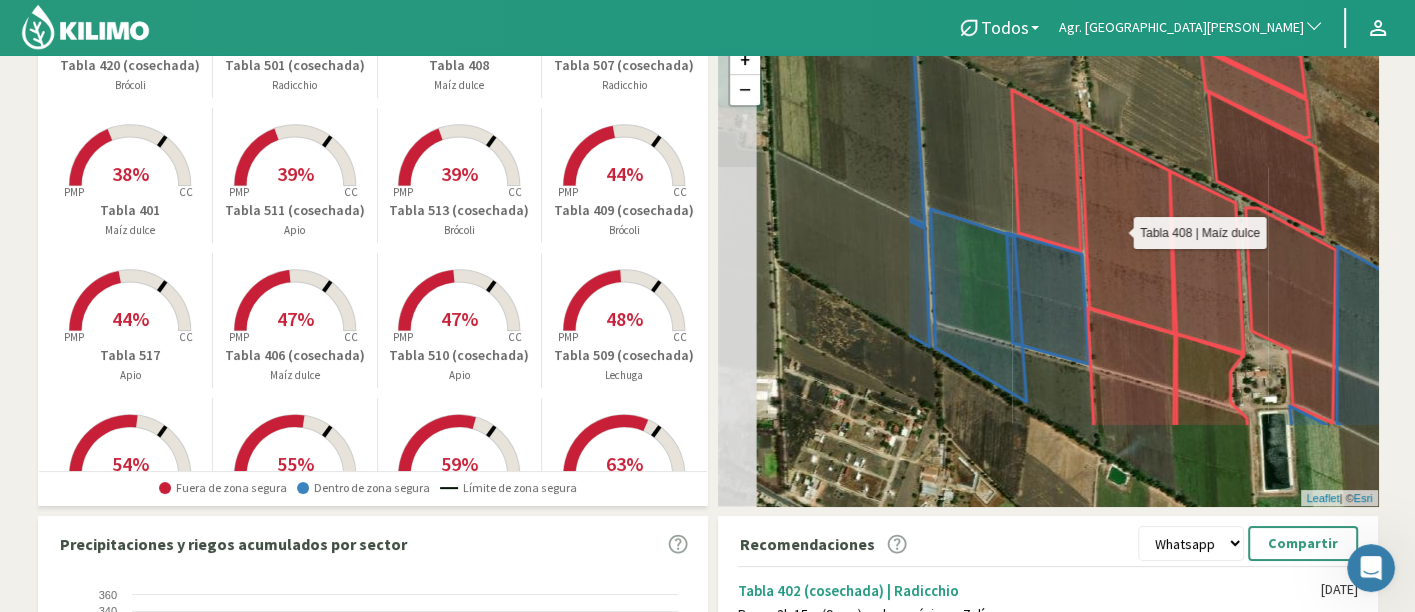 drag, startPoint x: 834, startPoint y: 331, endPoint x: 1097, endPoint y: 228, distance: 282.44998 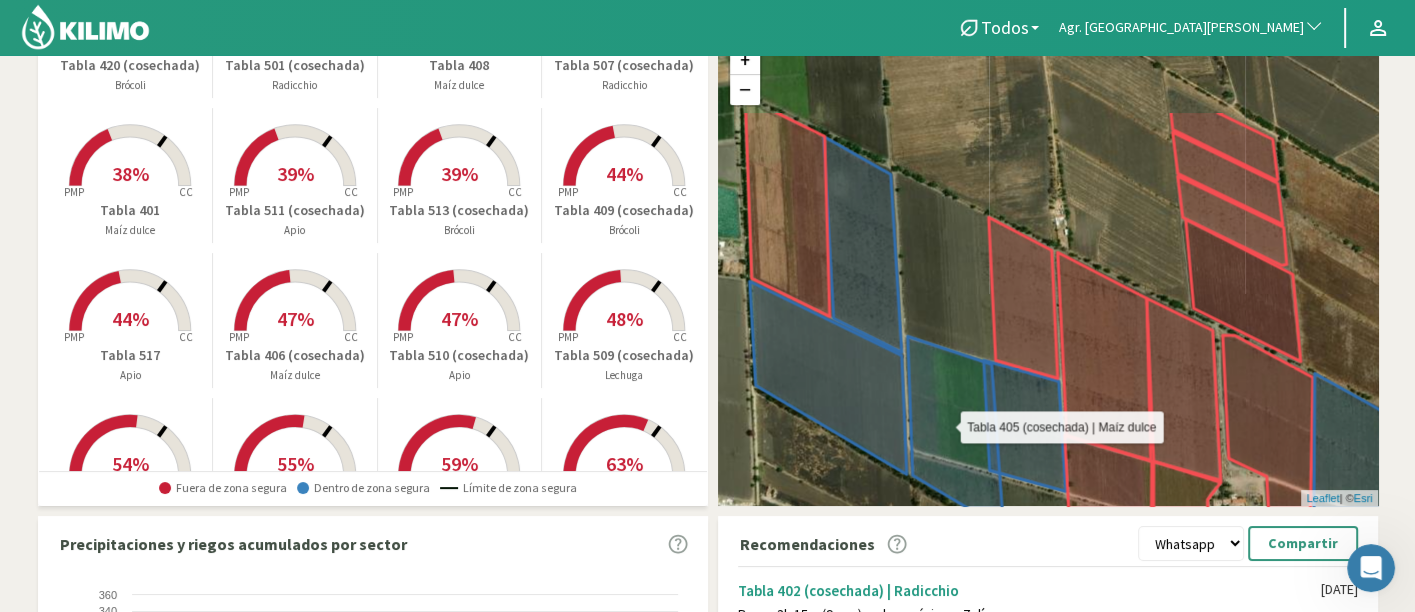 drag, startPoint x: 1012, startPoint y: 335, endPoint x: 799, endPoint y: 370, distance: 215.85643 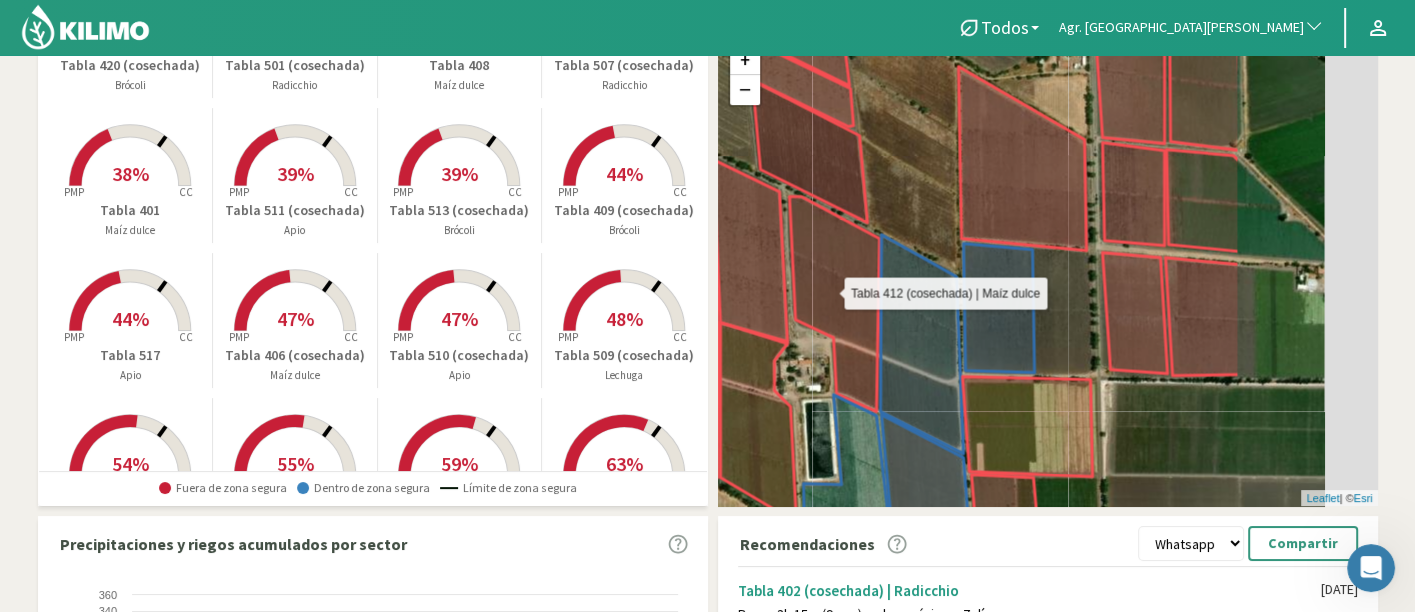 drag, startPoint x: 1084, startPoint y: 367, endPoint x: 833, endPoint y: 343, distance: 252.1448 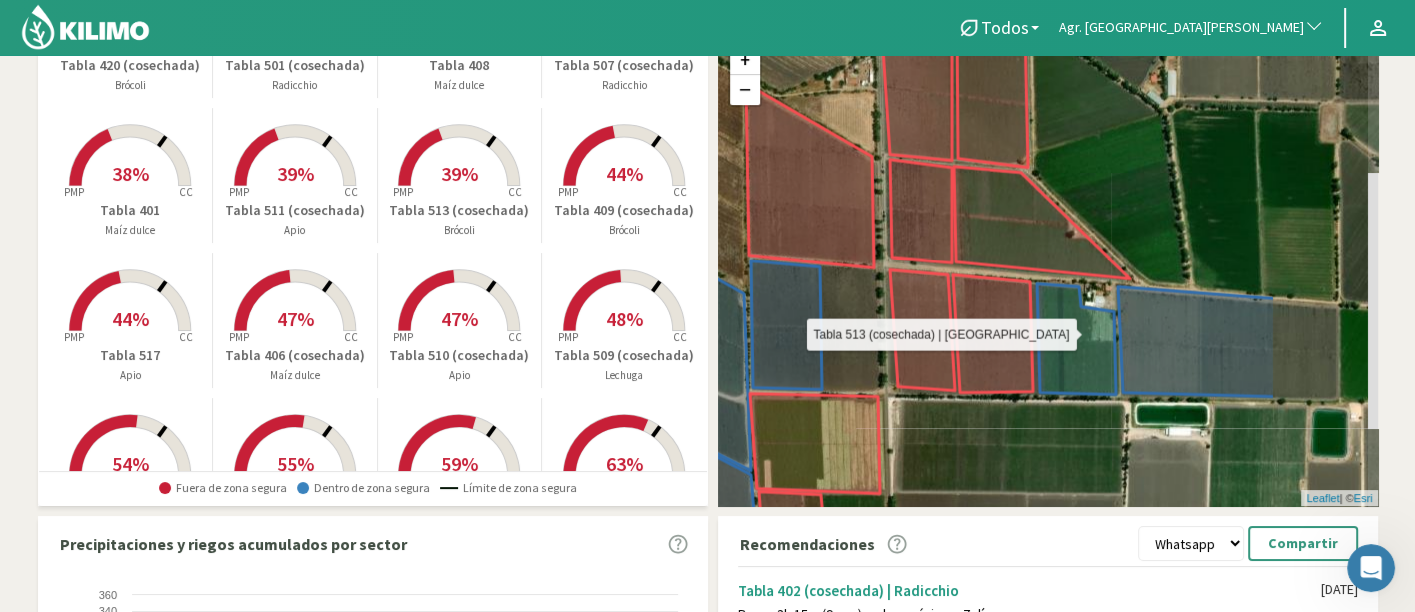 drag, startPoint x: 1176, startPoint y: 334, endPoint x: 1002, endPoint y: 458, distance: 213.66328 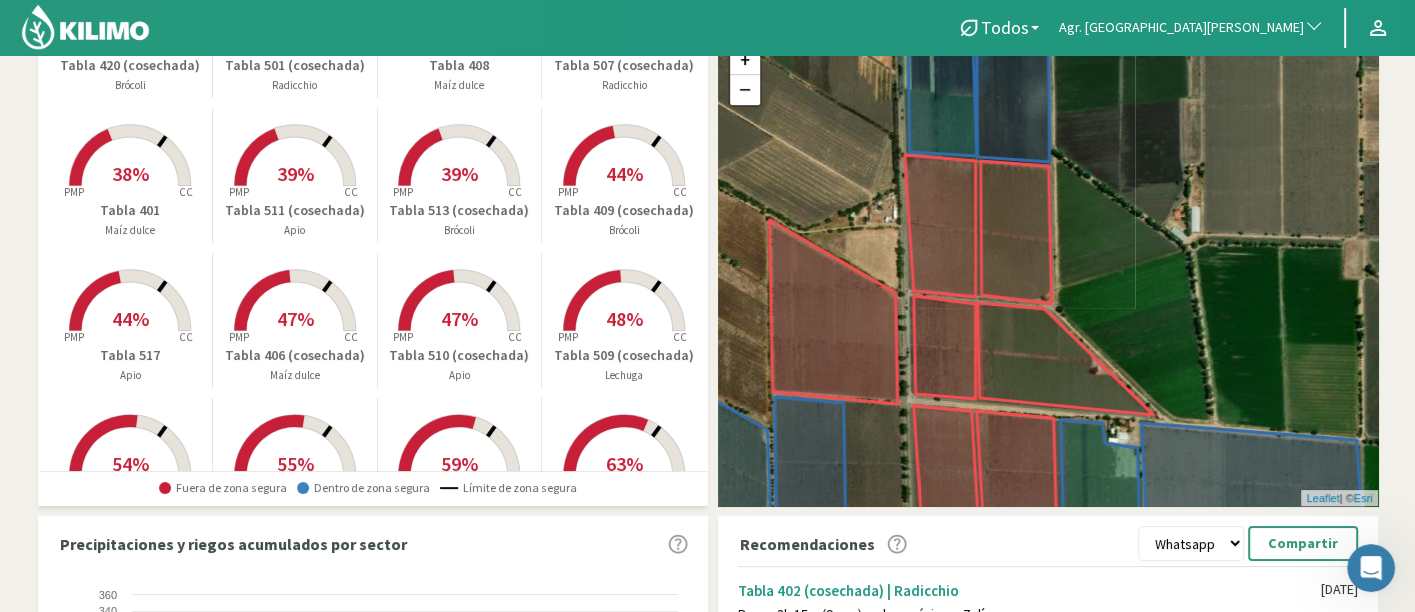 drag, startPoint x: 974, startPoint y: 167, endPoint x: 1180, endPoint y: 158, distance: 206.1965 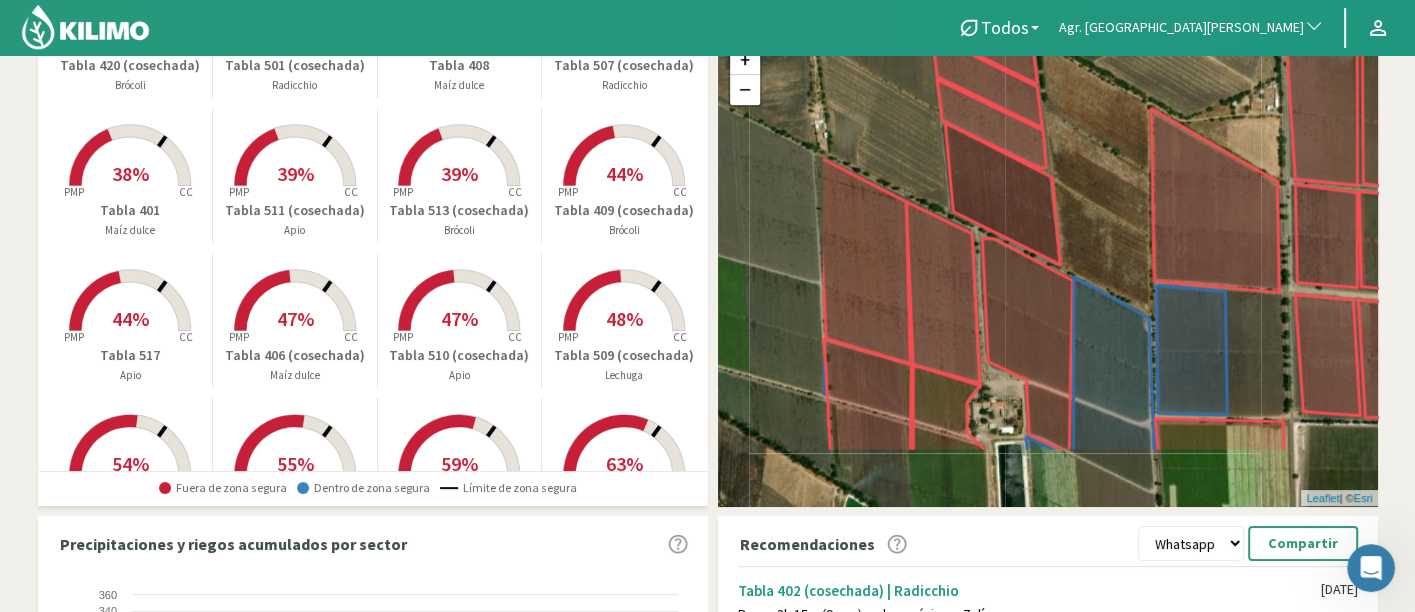 drag, startPoint x: 931, startPoint y: 270, endPoint x: 1158, endPoint y: 98, distance: 284.80344 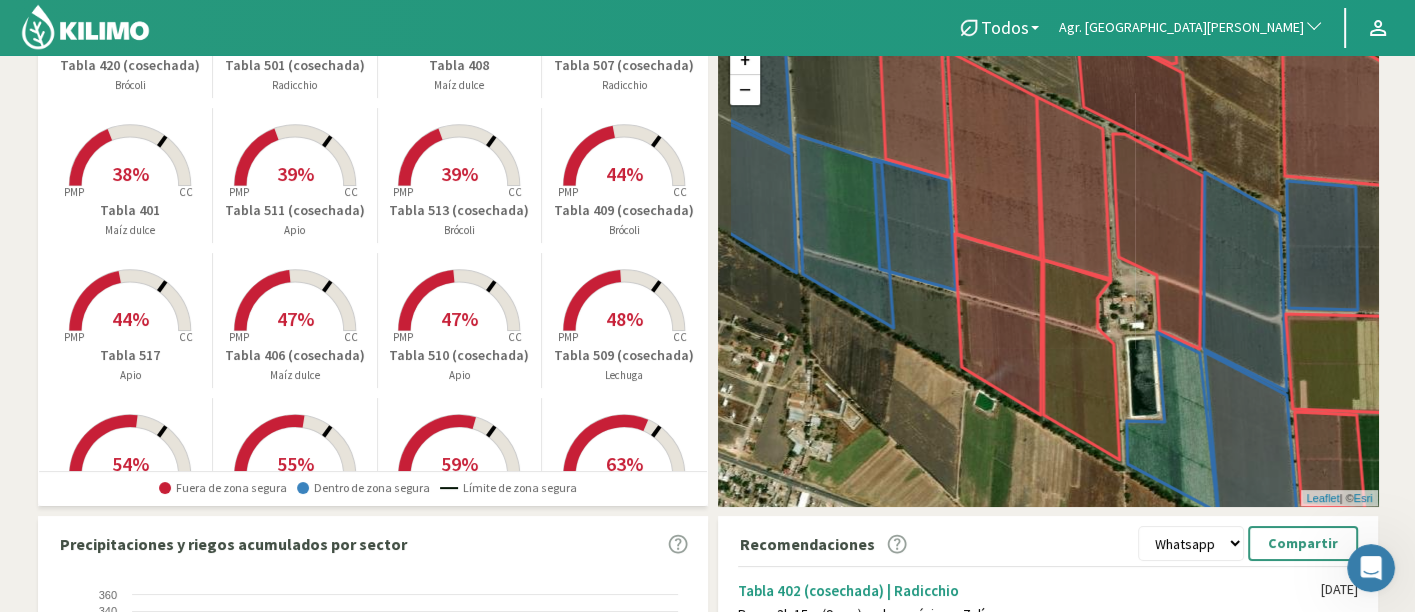 drag, startPoint x: 1002, startPoint y: 381, endPoint x: 1163, endPoint y: 304, distance: 178.46568 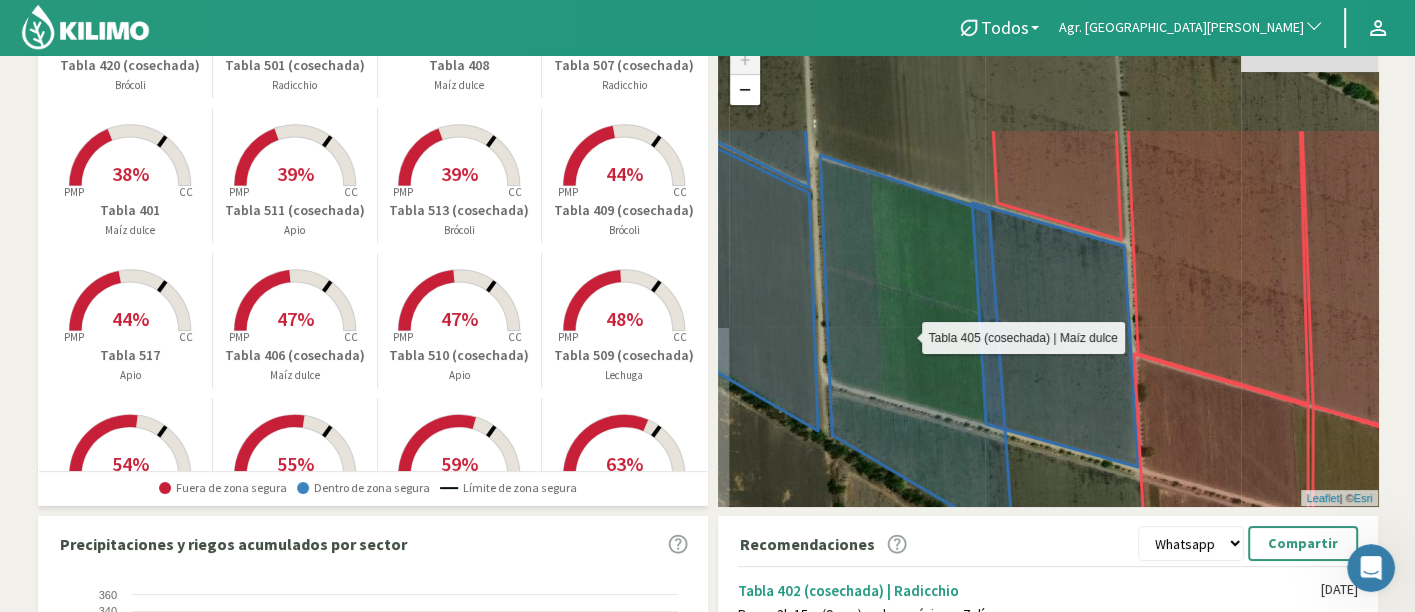 drag, startPoint x: 948, startPoint y: 233, endPoint x: 975, endPoint y: 369, distance: 138.65425 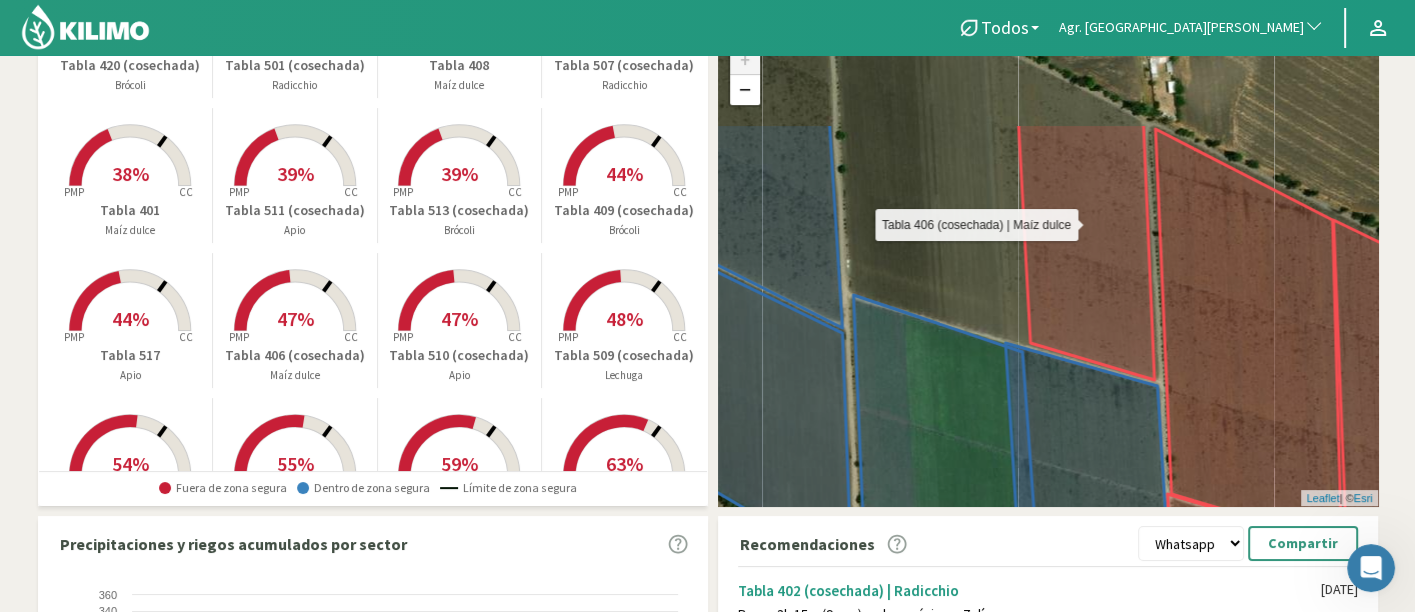drag, startPoint x: 998, startPoint y: 161, endPoint x: 1034, endPoint y: 312, distance: 155.23209 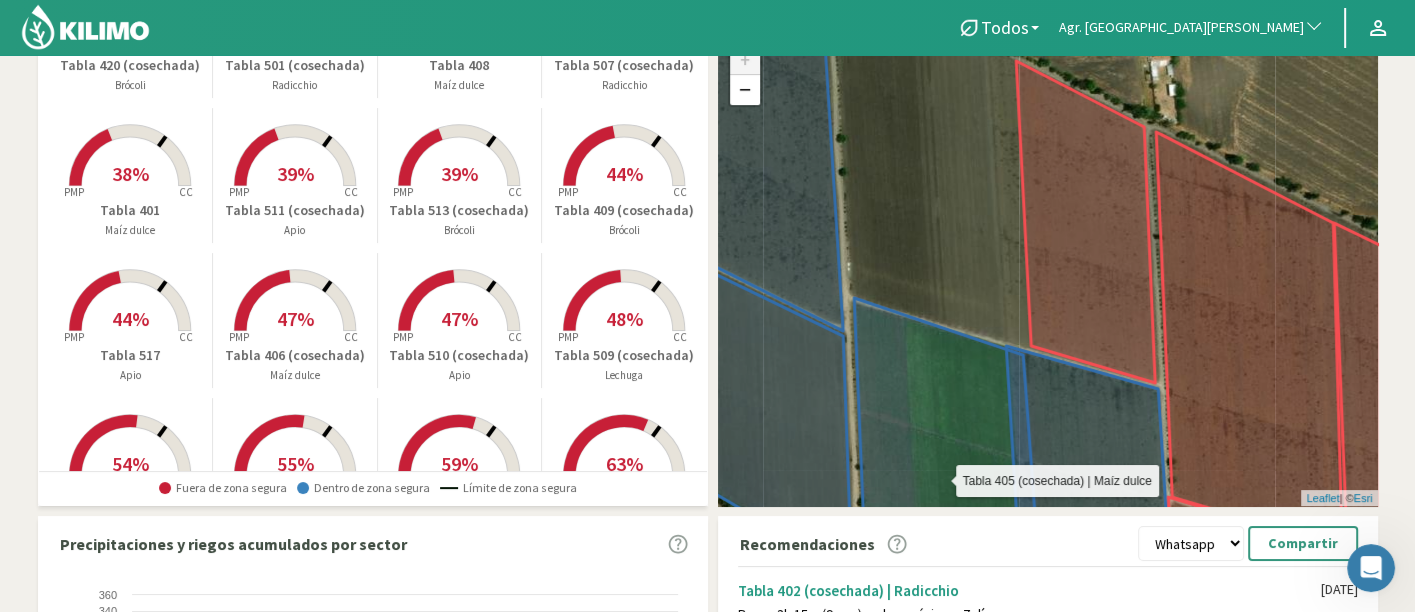drag, startPoint x: 916, startPoint y: 335, endPoint x: 896, endPoint y: 60, distance: 275.72632 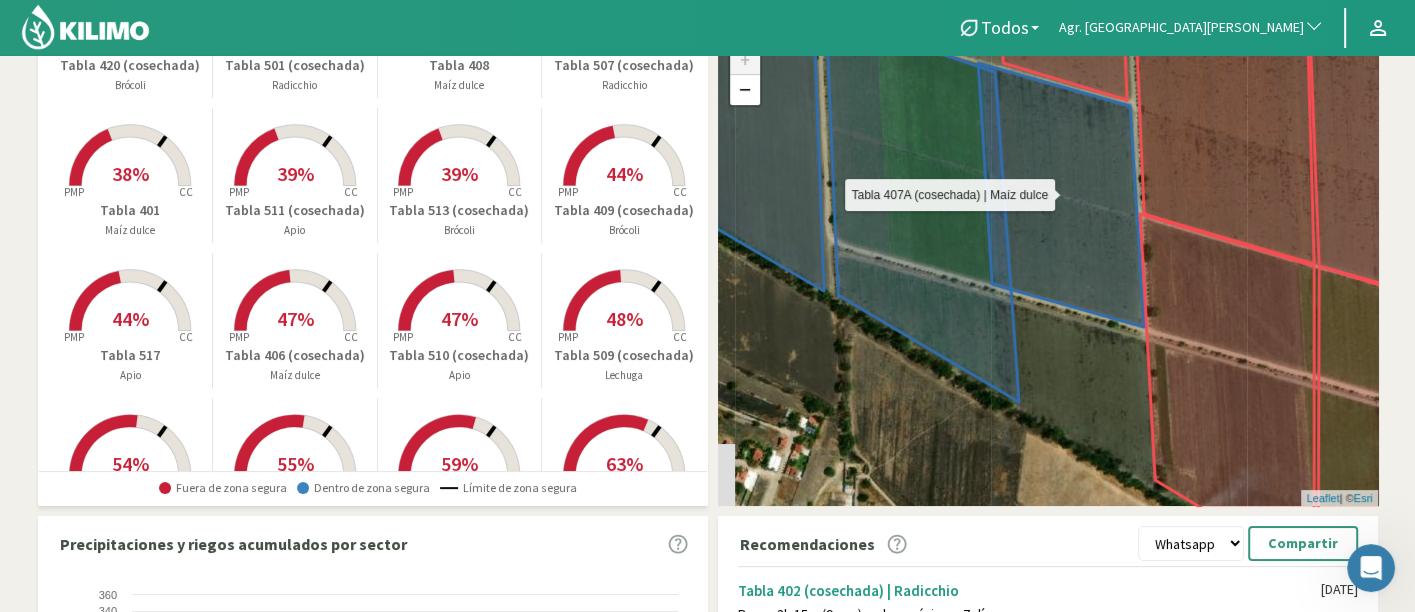 drag, startPoint x: 1131, startPoint y: 281, endPoint x: 703, endPoint y: 141, distance: 450.31546 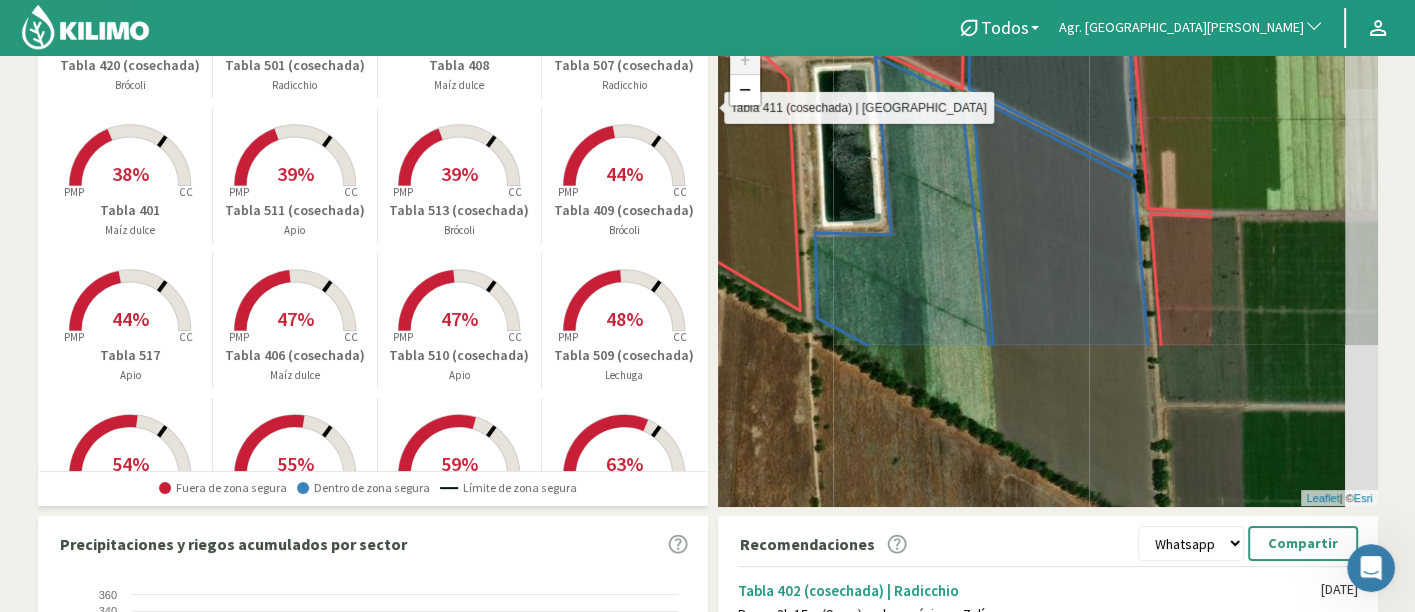 drag, startPoint x: 1020, startPoint y: 321, endPoint x: 780, endPoint y: 106, distance: 322.21887 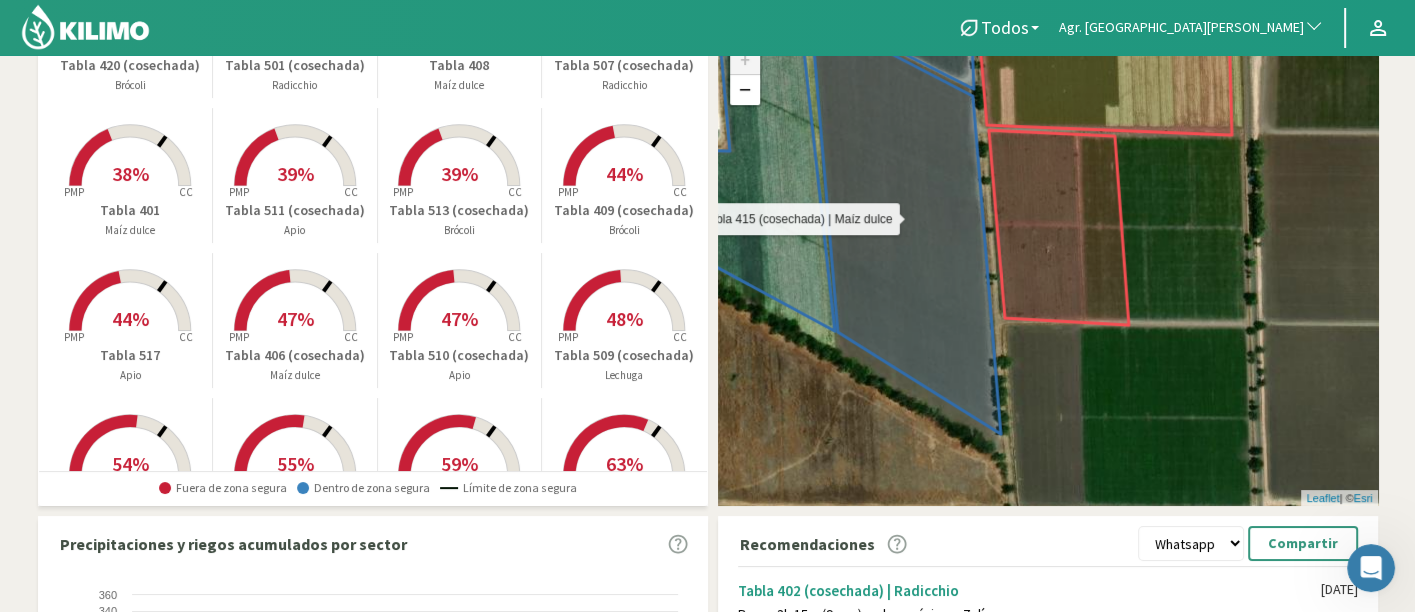 drag, startPoint x: 1079, startPoint y: 231, endPoint x: 864, endPoint y: 121, distance: 241.50569 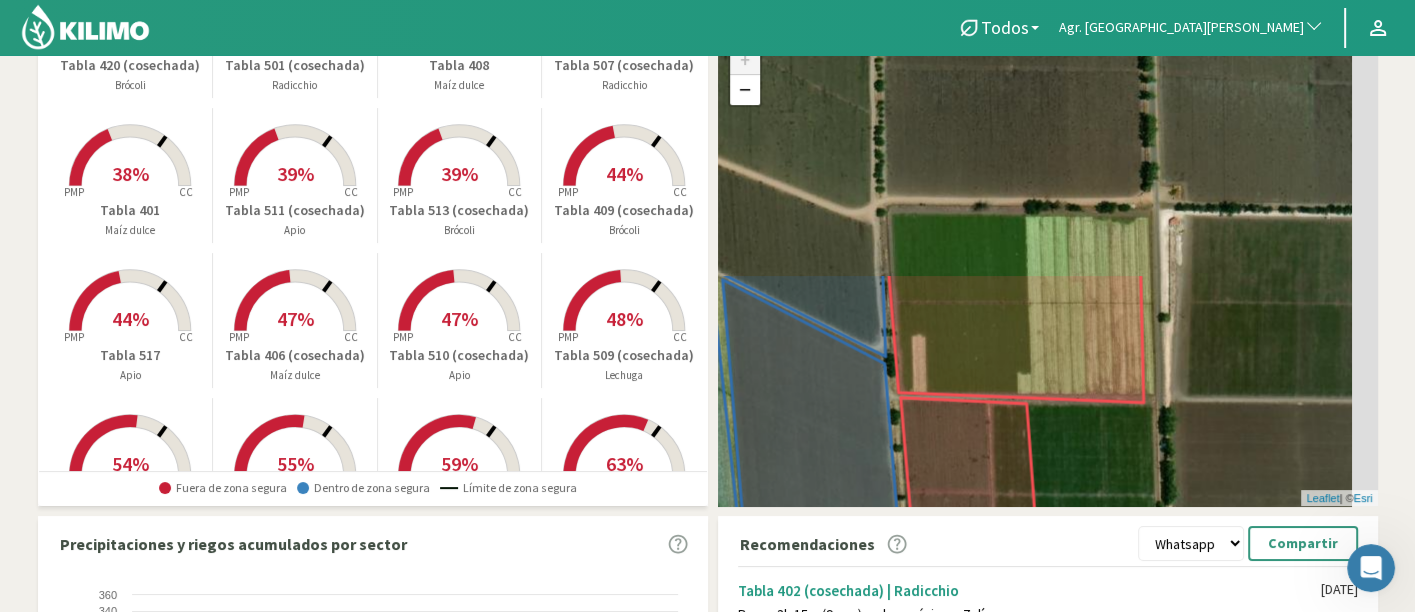 drag, startPoint x: 1131, startPoint y: 112, endPoint x: 1089, endPoint y: 414, distance: 304.90656 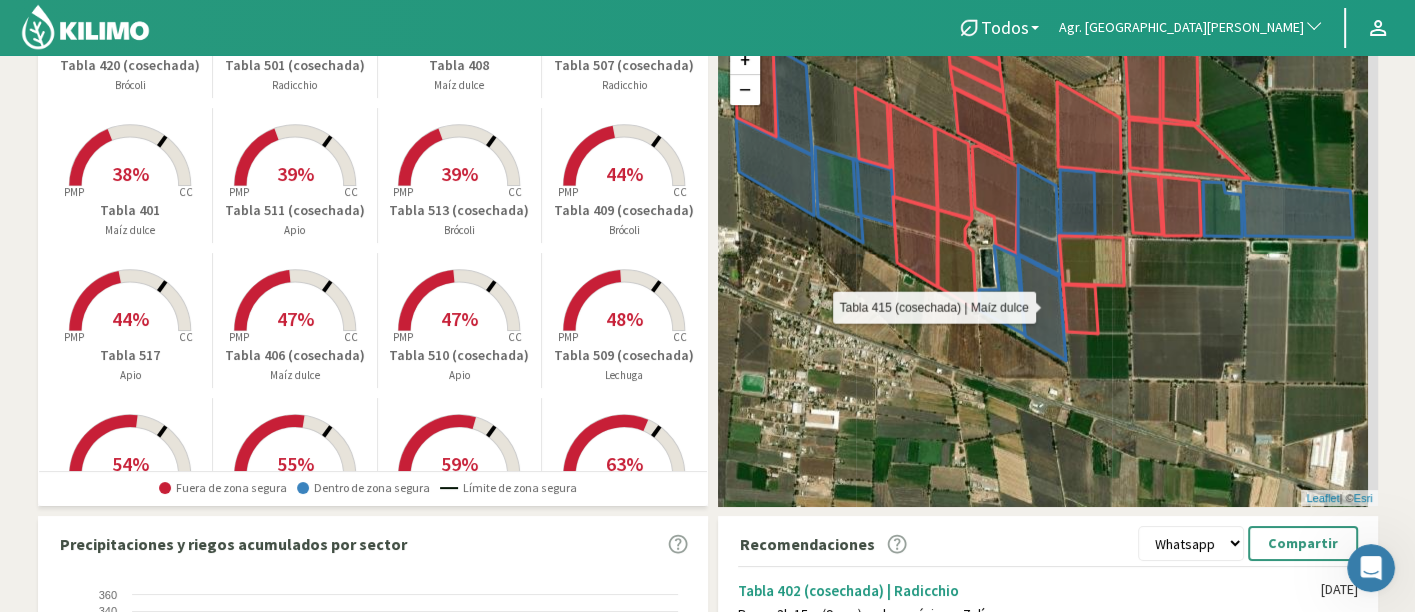 drag, startPoint x: 1045, startPoint y: 281, endPoint x: 1022, endPoint y: 328, distance: 52.3259 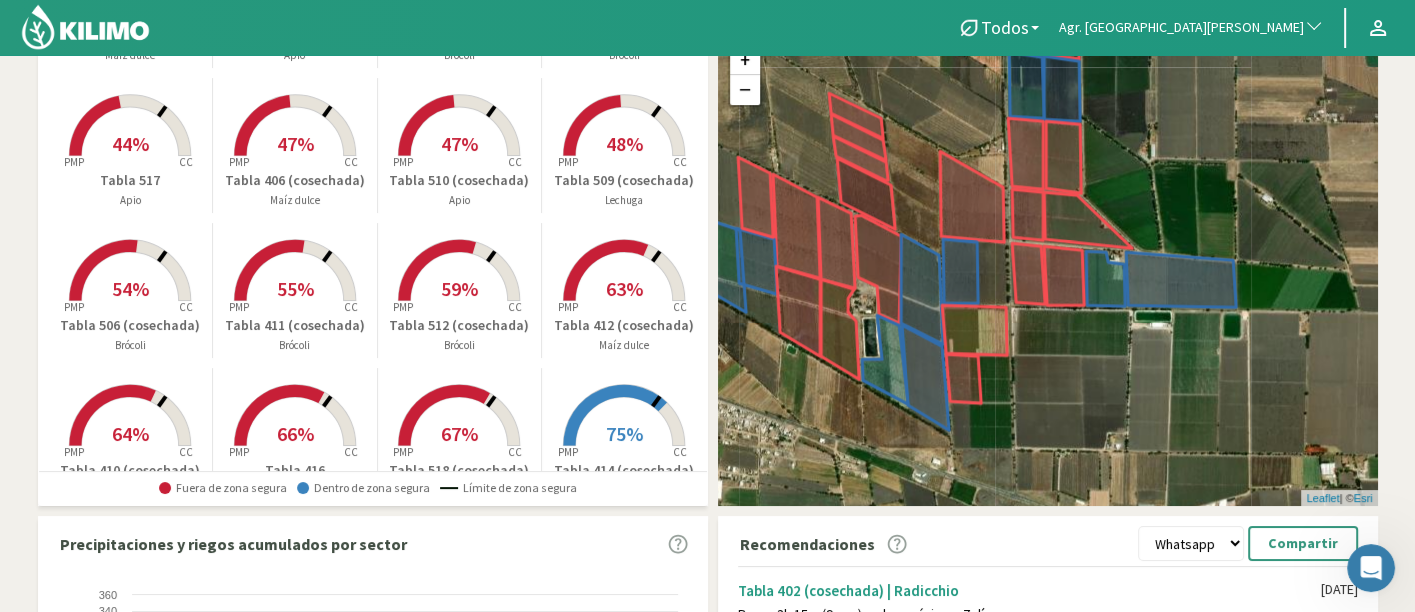 scroll, scrollTop: 297, scrollLeft: 0, axis: vertical 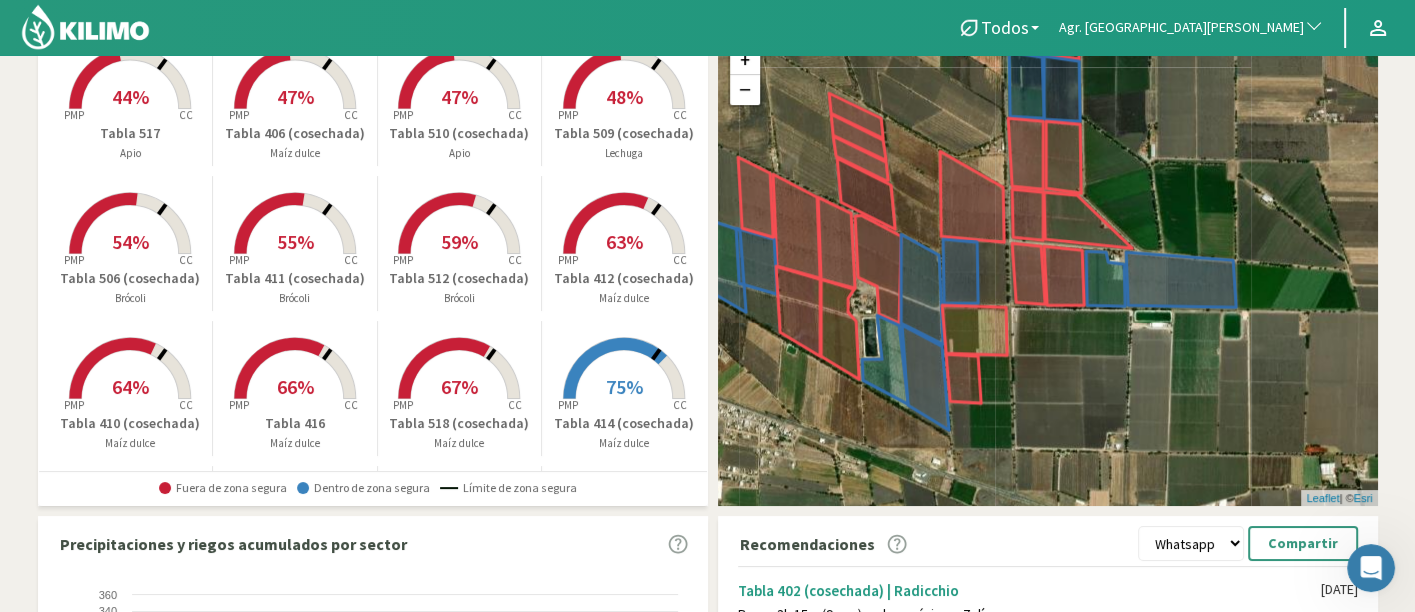 click on "Brócoli" 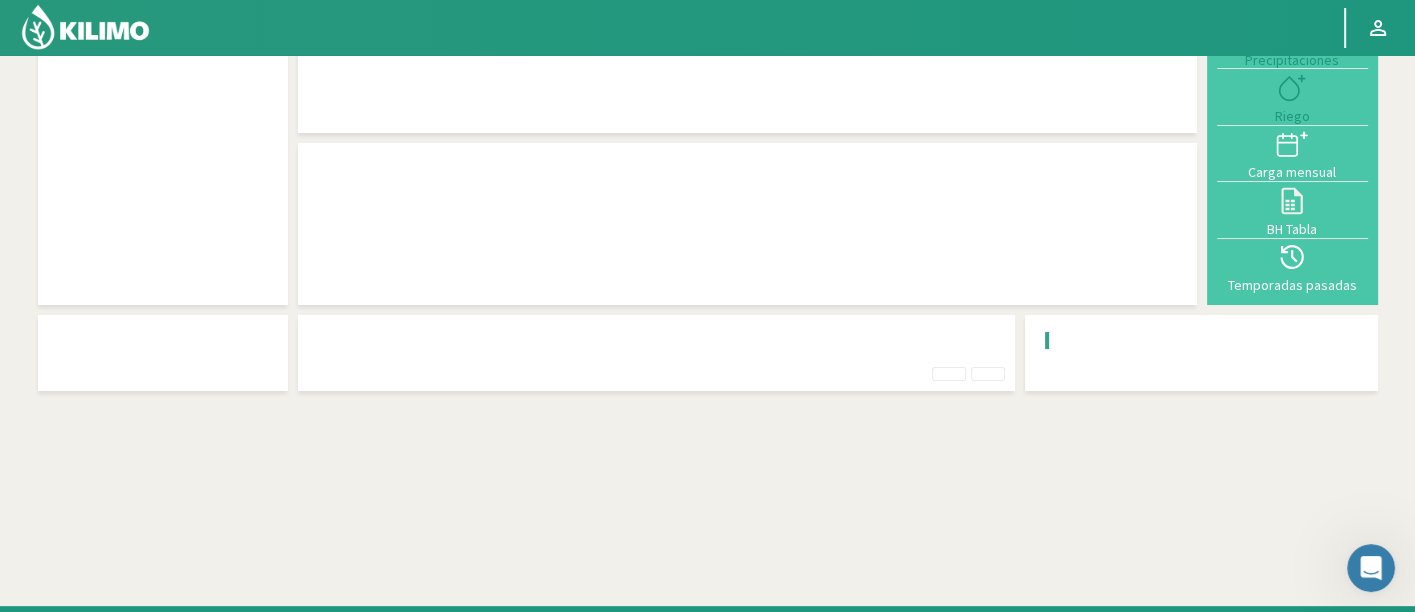 scroll, scrollTop: 0, scrollLeft: 0, axis: both 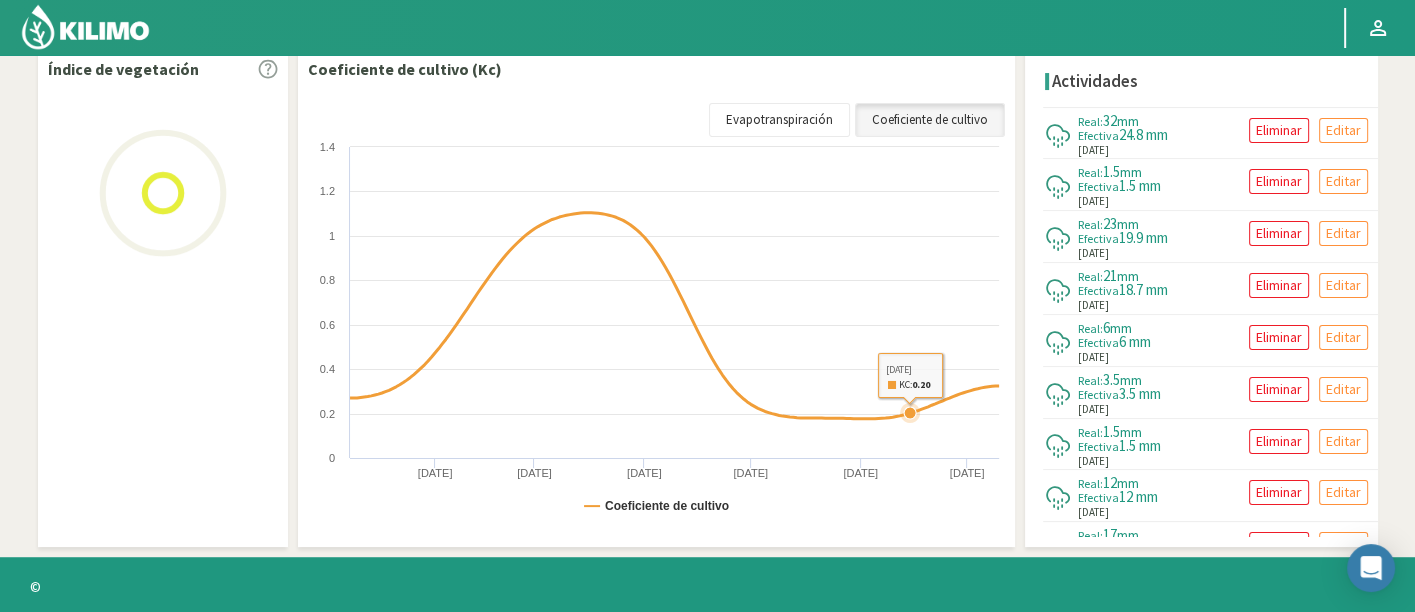 select on "14: Object" 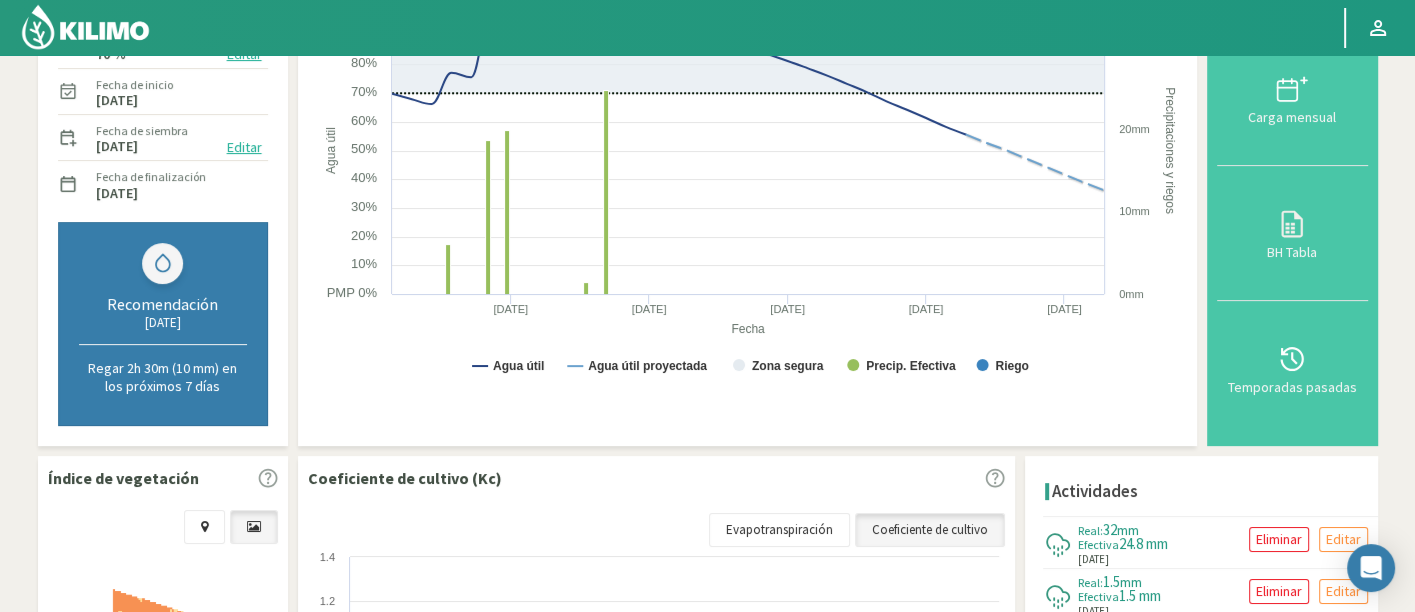 scroll, scrollTop: 91, scrollLeft: 0, axis: vertical 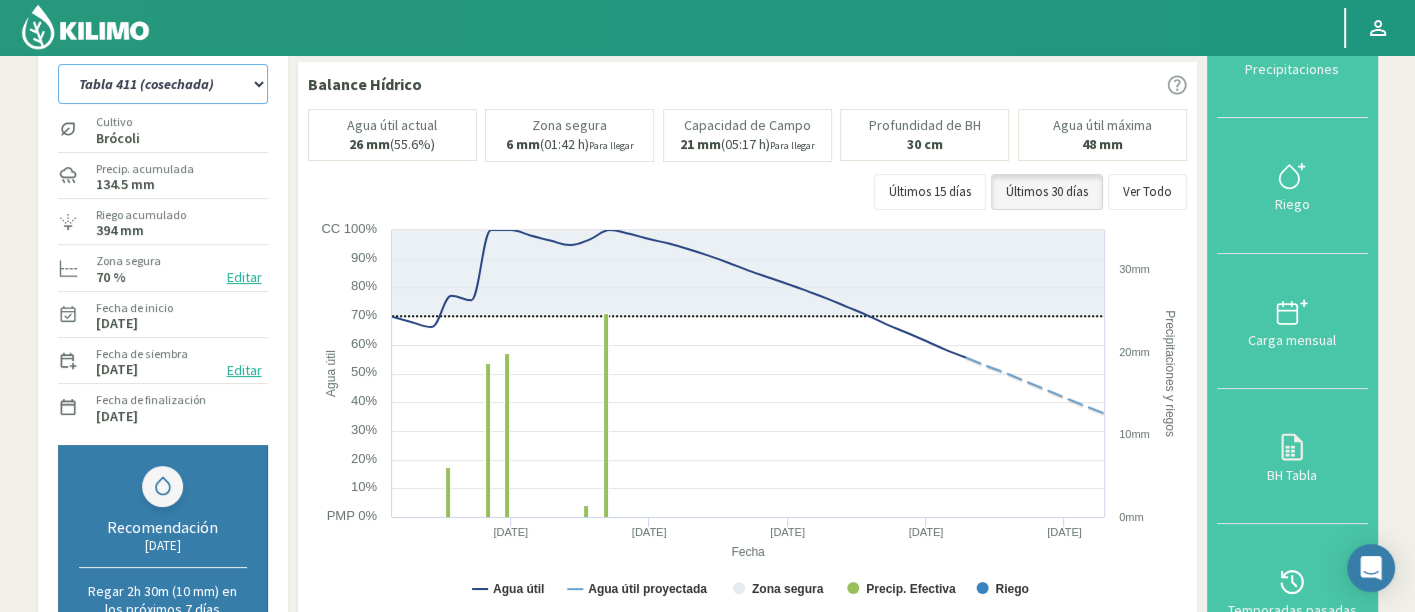 click on "Tabla 401   Tabla 402 (cosechada)   Tabla 403 (cosechada)   Tabla 405 (cosechada)   Tabla 406 ([GEOGRAPHIC_DATA])   Tabla 407A ([GEOGRAPHIC_DATA])   Tabla 408   Tabla 409 (cosechada)   Tabla 410 (cosechada)   Tabla 411 (cosechada)   Tabla 412 (cosechada)   Tabla 413 (cosechada)   Tabla 414 (cosechada)   Tabla 415 ([GEOGRAPHIC_DATA])   Tabla 416   Tabla 420 (cosechada)   Tabla 501 (cosechada)   Tabla 502 (4ha) (cosechada)   Tabla 504   Tabla 505   Tabla 506 (cosechada)   Tabla 507 (cosechada)   Tabla 508   Tabla 509 (cosechada)   Tabla 510 (cosechada)   Tabla 511 (cosechada)   Tabla 512 (cosechada)   Tabla 513 (cosechada)   Tabla 514 (cosechada)   Tabla 515 (cosechada)   Tabla 517   Tabla 518 ([GEOGRAPHIC_DATA])" 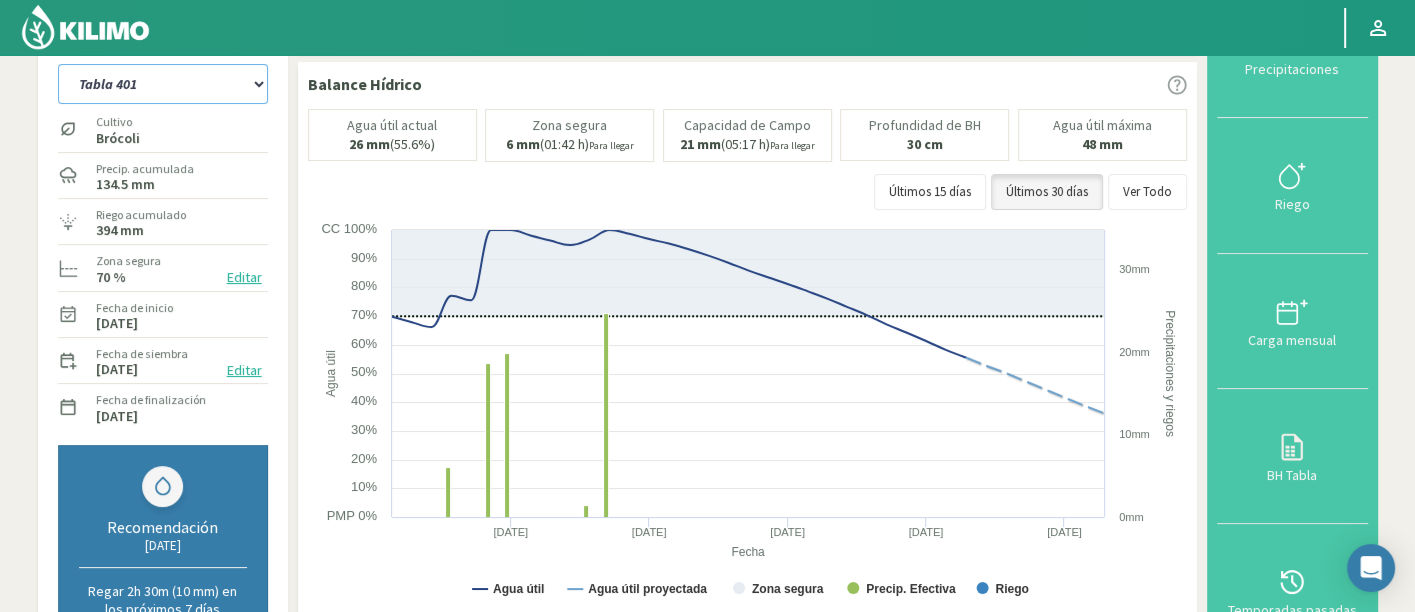 click on "Tabla 401   Tabla 402 (cosechada)   Tabla 403 (cosechada)   Tabla 405 (cosechada)   Tabla 406 ([GEOGRAPHIC_DATA])   Tabla 407A ([GEOGRAPHIC_DATA])   Tabla 408   Tabla 409 (cosechada)   Tabla 410 (cosechada)   Tabla 411 (cosechada)   Tabla 412 (cosechada)   Tabla 413 (cosechada)   Tabla 414 (cosechada)   Tabla 415 ([GEOGRAPHIC_DATA])   Tabla 416   Tabla 420 (cosechada)   Tabla 501 (cosechada)   Tabla 502 (4ha) (cosechada)   Tabla 504   Tabla 505   Tabla 506 (cosechada)   Tabla 507 (cosechada)   Tabla 508   Tabla 509 (cosechada)   Tabla 510 (cosechada)   Tabla 511 (cosechada)   Tabla 512 (cosechada)   Tabla 513 (cosechada)   Tabla 514 (cosechada)   Tabla 515 (cosechada)   Tabla 517   Tabla 518 ([GEOGRAPHIC_DATA])" 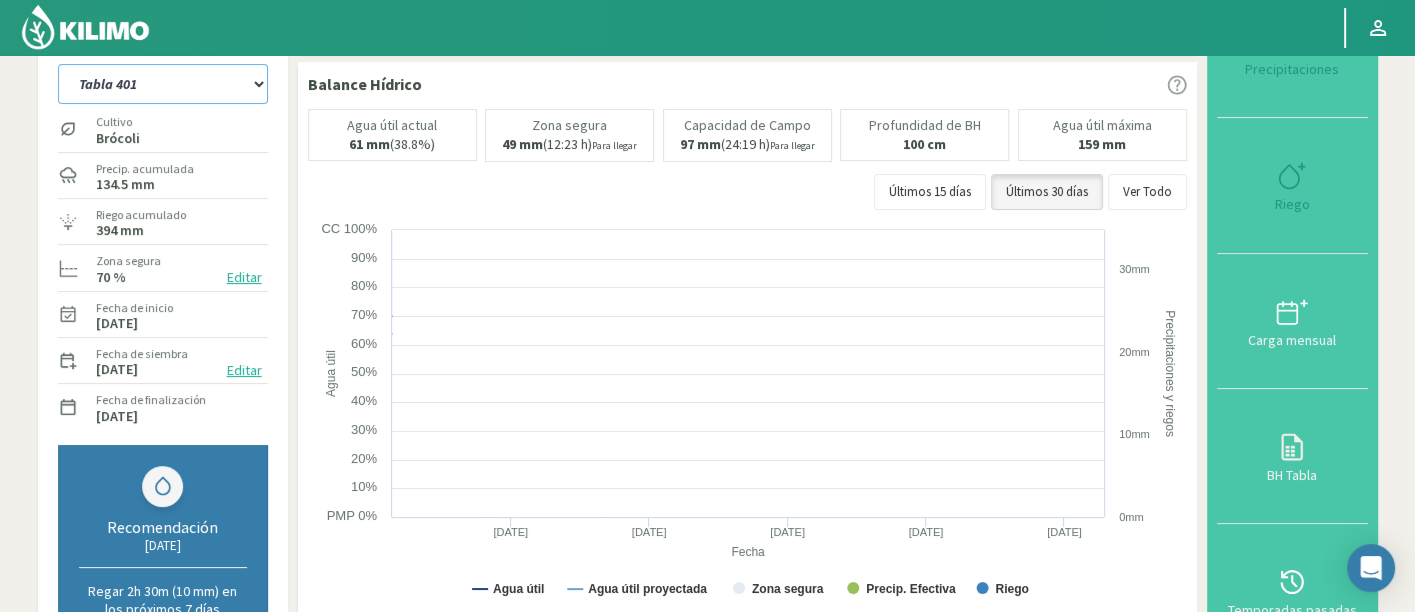 select on "9: Object" 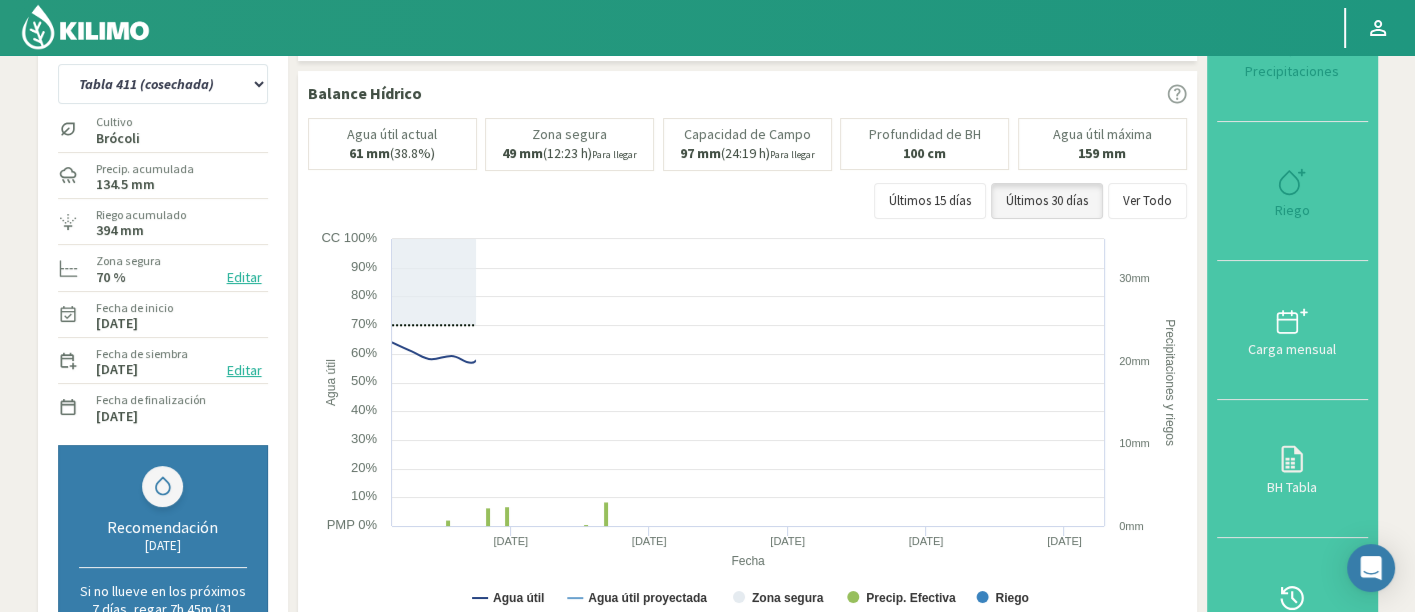 select on "303: Object" 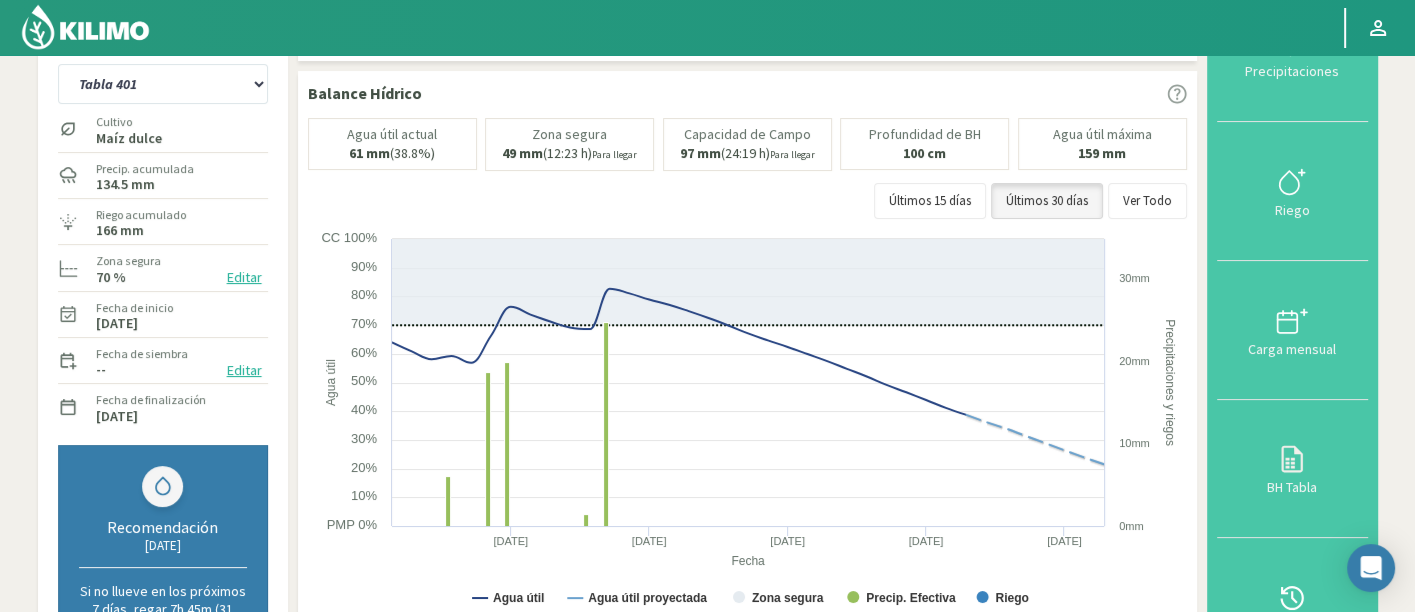 click on "Tabla 401   Tabla 402 (cosechada)   Tabla 403 (cosechada)   Tabla 405 (cosechada)   Tabla 406 ([GEOGRAPHIC_DATA])   Tabla 407A ([GEOGRAPHIC_DATA])   Tabla 408   Tabla 409 (cosechada)   Tabla 410 (cosechada)   Tabla 411 (cosechada)   Tabla 412 (cosechada)   Tabla 413 (cosechada)   Tabla 414 (cosechada)   Tabla 415 ([GEOGRAPHIC_DATA])   Tabla 416   Tabla 420 (cosechada)   Tabla 501 (cosechada)   Tabla 502 (4ha) (cosechada)   Tabla 504   Tabla 505   Tabla 506 (cosechada)   Tabla 507 (cosechada)   Tabla 508   Tabla 509 (cosechada)   Tabla 510 (cosechada)   Tabla 511 (cosechada)   Tabla 512 (cosechada)   Tabla 513 (cosechada)   Tabla 514 (cosechada)   Tabla 515 (cosechada)   Tabla 517   Tabla 518 ([GEOGRAPHIC_DATA])" 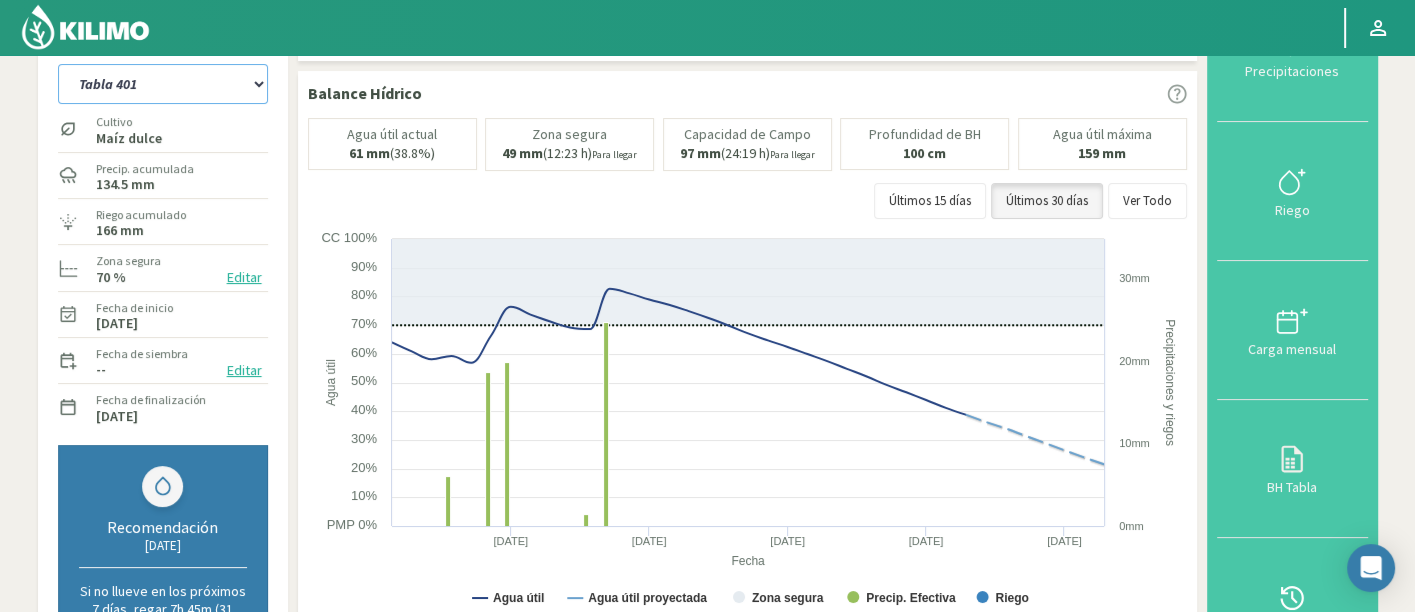 drag, startPoint x: 218, startPoint y: 81, endPoint x: 216, endPoint y: 101, distance: 20.09975 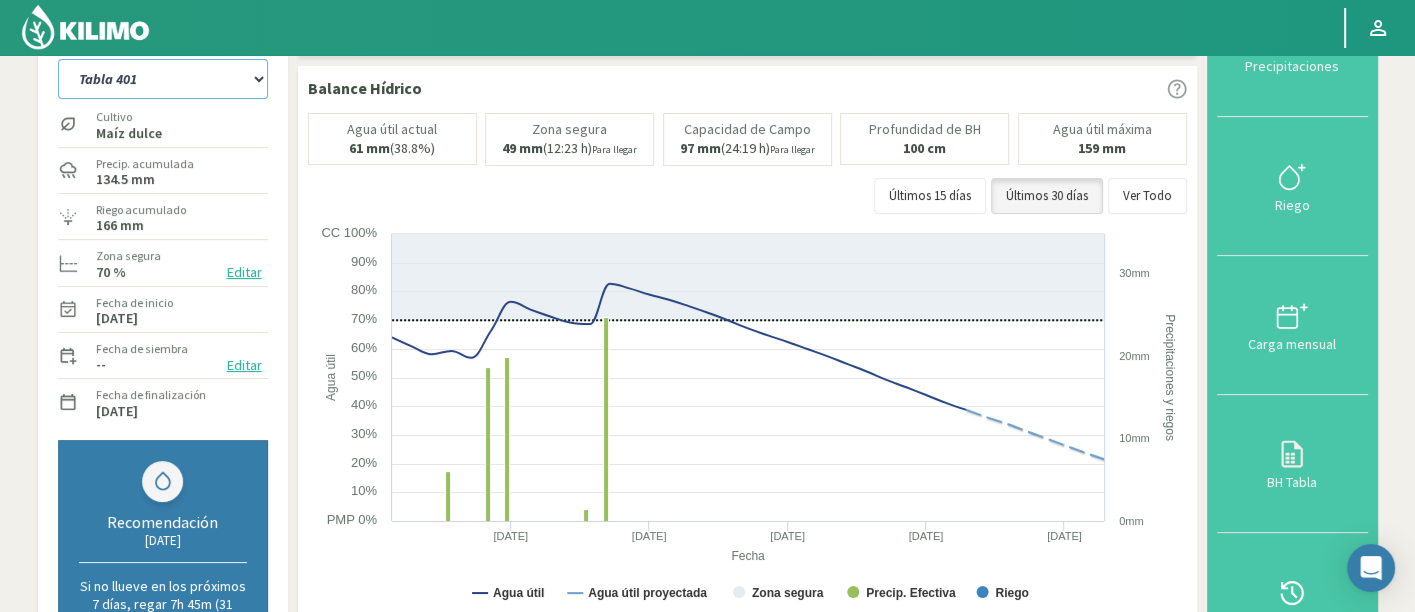 scroll, scrollTop: 91, scrollLeft: 0, axis: vertical 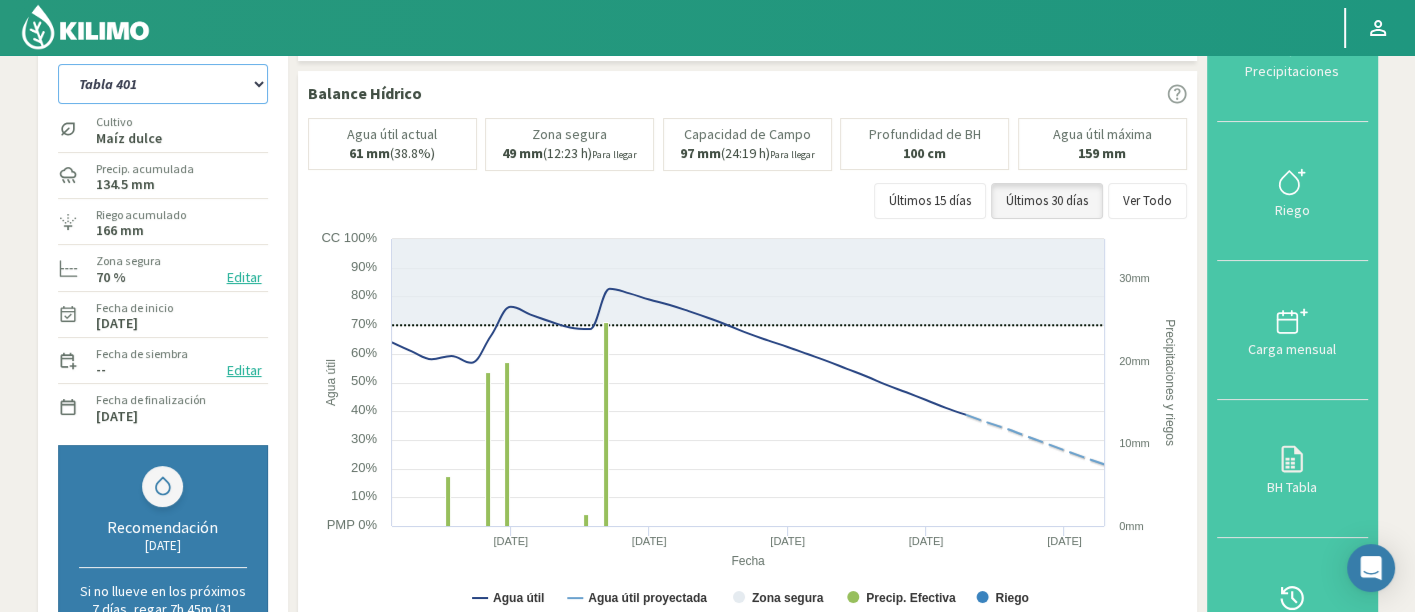 click on "Tabla 401   Tabla 402 (cosechada)   Tabla 403 (cosechada)   Tabla 405 (cosechada)   Tabla 406 ([GEOGRAPHIC_DATA])   Tabla 407A ([GEOGRAPHIC_DATA])   Tabla 408   Tabla 409 (cosechada)   Tabla 410 (cosechada)   Tabla 411 (cosechada)   Tabla 412 (cosechada)   Tabla 413 (cosechada)   Tabla 414 (cosechada)   Tabla 415 ([GEOGRAPHIC_DATA])   Tabla 416   Tabla 420 (cosechada)   Tabla 501 (cosechada)   Tabla 502 (4ha) (cosechada)   Tabla 504   Tabla 505   Tabla 506 (cosechada)   Tabla 507 (cosechada)   Tabla 508   Tabla 509 (cosechada)   Tabla 510 (cosechada)   Tabla 511 (cosechada)   Tabla 512 (cosechada)   Tabla 513 (cosechada)   Tabla 514 (cosechada)   Tabla 515 (cosechada)   Tabla 517   Tabla 518 ([GEOGRAPHIC_DATA])" 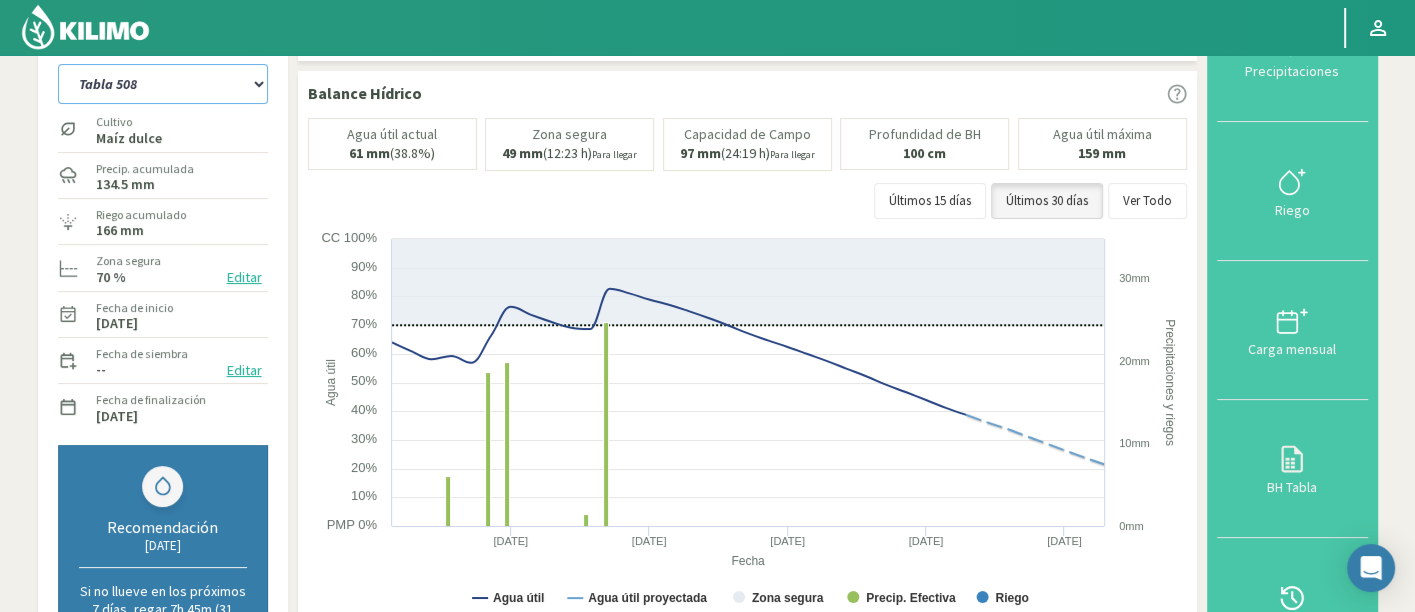 click on "Tabla 401   Tabla 402 (cosechada)   Tabla 403 (cosechada)   Tabla 405 (cosechada)   Tabla 406 ([GEOGRAPHIC_DATA])   Tabla 407A ([GEOGRAPHIC_DATA])   Tabla 408   Tabla 409 (cosechada)   Tabla 410 (cosechada)   Tabla 411 (cosechada)   Tabla 412 (cosechada)   Tabla 413 (cosechada)   Tabla 414 (cosechada)   Tabla 415 ([GEOGRAPHIC_DATA])   Tabla 416   Tabla 420 (cosechada)   Tabla 501 (cosechada)   Tabla 502 (4ha) (cosechada)   Tabla 504   Tabla 505   Tabla 506 (cosechada)   Tabla 507 (cosechada)   Tabla 508   Tabla 509 (cosechada)   Tabla 510 (cosechada)   Tabla 511 (cosechada)   Tabla 512 (cosechada)   Tabla 513 (cosechada)   Tabla 514 (cosechada)   Tabla 515 (cosechada)   Tabla 517   Tabla 518 ([GEOGRAPHIC_DATA])" 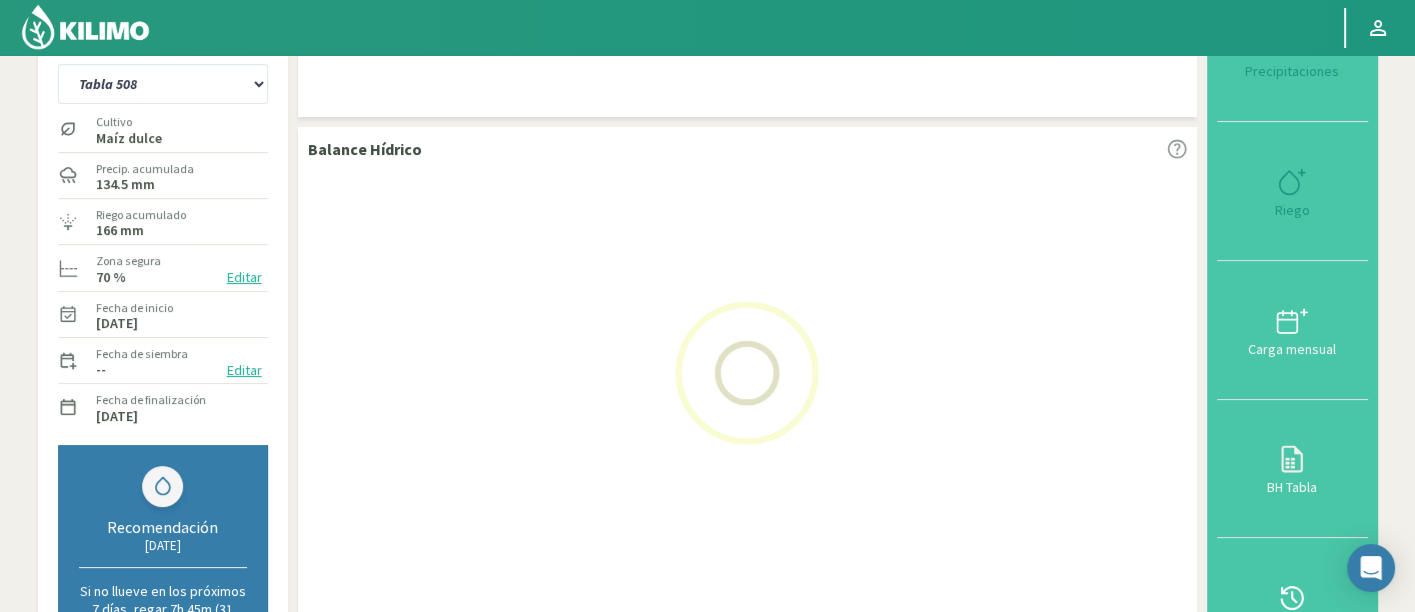 select on "32: Object" 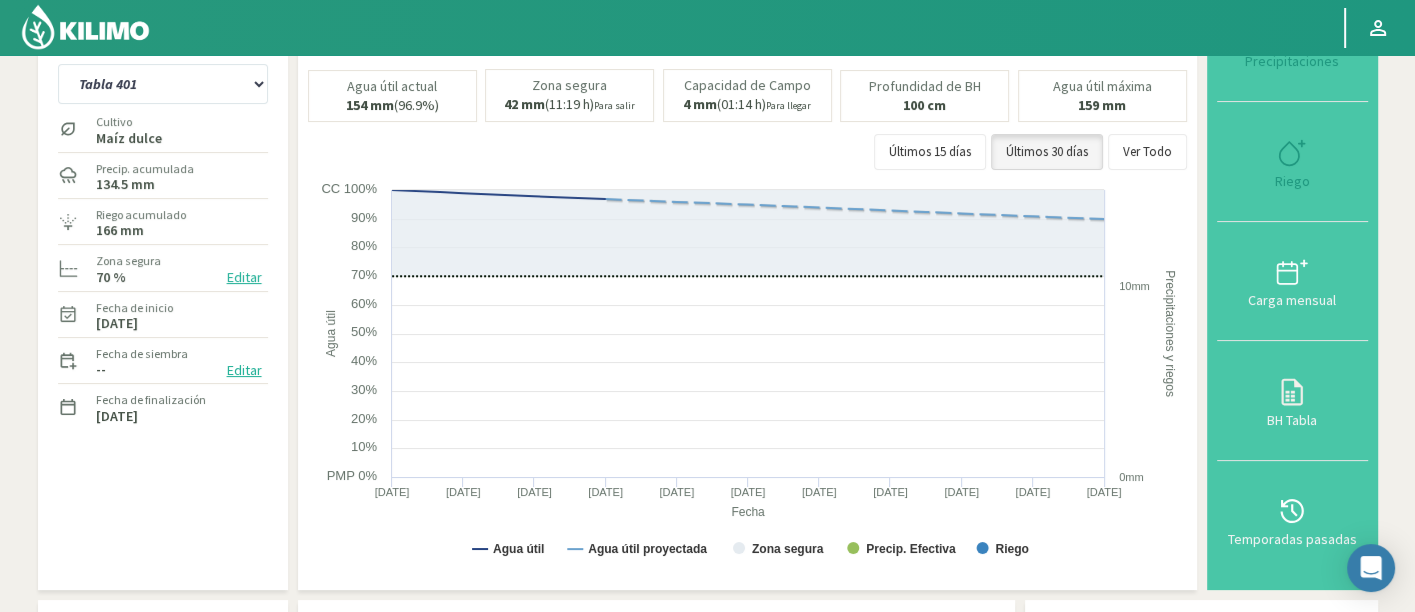 select on "592: Object" 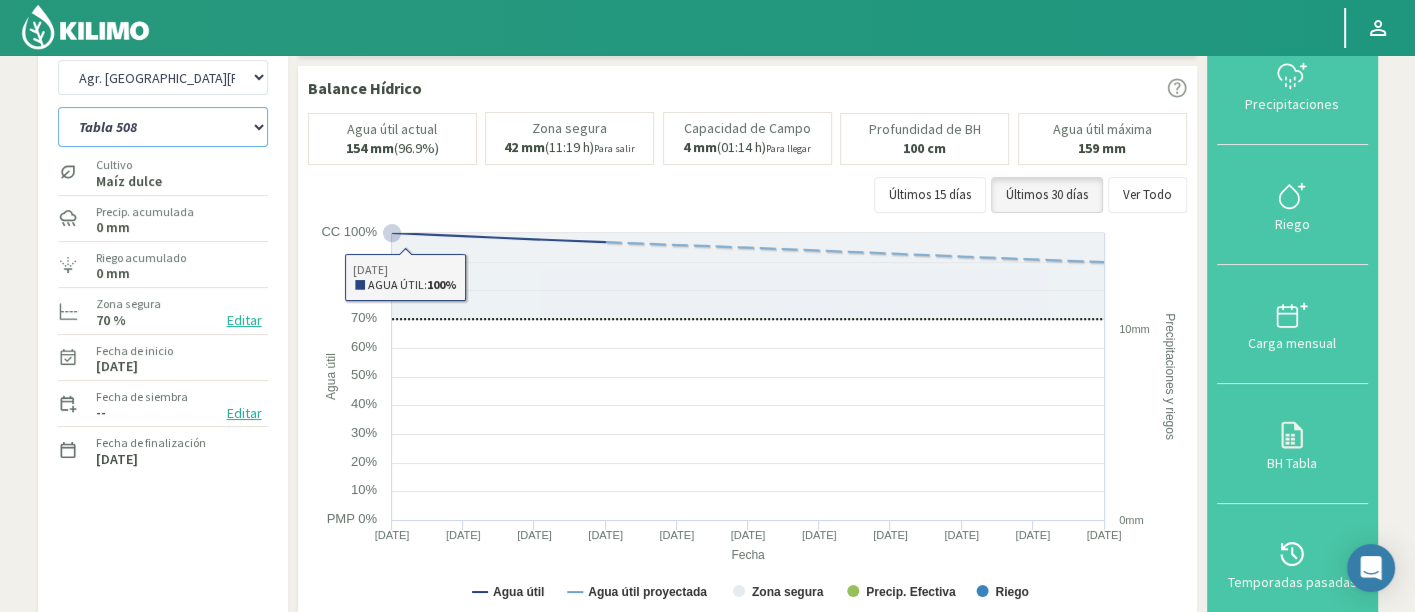 scroll, scrollTop: 0, scrollLeft: 0, axis: both 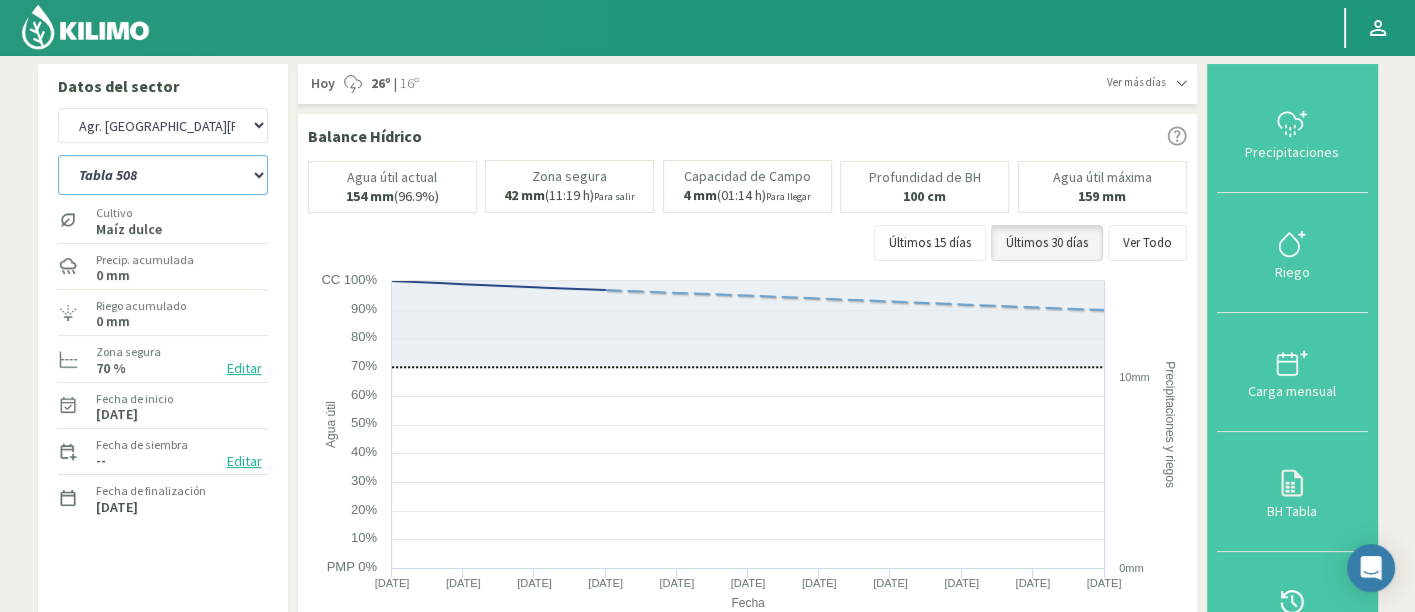 click on "Tabla 401   Tabla 402 (cosechada)   Tabla 403 (cosechada)   Tabla 405 (cosechada)   Tabla 406 ([GEOGRAPHIC_DATA])   Tabla 407A ([GEOGRAPHIC_DATA])   Tabla 408   Tabla 409 (cosechada)   Tabla 410 (cosechada)   Tabla 411 (cosechada)   Tabla 412 (cosechada)   Tabla 413 (cosechada)   Tabla 414 (cosechada)   Tabla 415 ([GEOGRAPHIC_DATA])   Tabla 416   Tabla 420 (cosechada)   Tabla 501 (cosechada)   Tabla 502 (4ha) (cosechada)   Tabla 504   Tabla 505   Tabla 506 (cosechada)   Tabla 507 (cosechada)   Tabla 508   Tabla 509 (cosechada)   Tabla 510 (cosechada)   Tabla 511 (cosechada)   Tabla 512 (cosechada)   Tabla 513 (cosechada)   Tabla 514 (cosechada)   Tabla 515 (cosechada)   Tabla 517   Tabla 518 ([GEOGRAPHIC_DATA])" 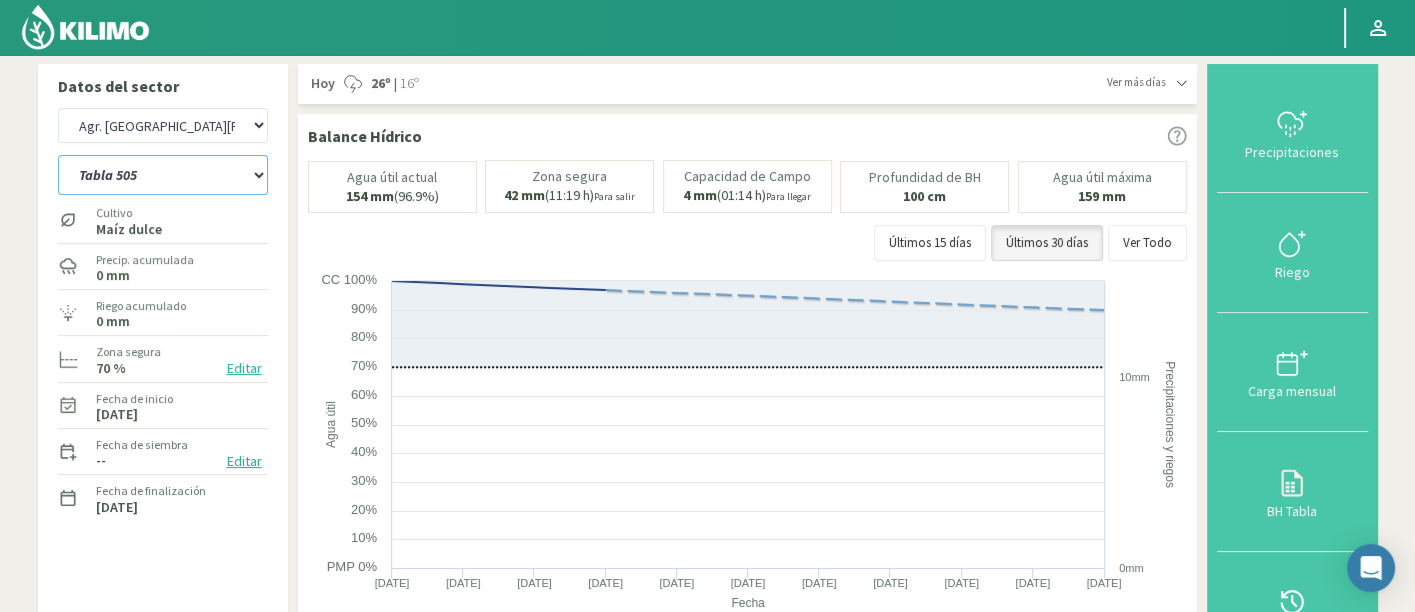 click on "Tabla 401   Tabla 402 (cosechada)   Tabla 403 (cosechada)   Tabla 405 (cosechada)   Tabla 406 ([GEOGRAPHIC_DATA])   Tabla 407A ([GEOGRAPHIC_DATA])   Tabla 408   Tabla 409 (cosechada)   Tabla 410 (cosechada)   Tabla 411 (cosechada)   Tabla 412 (cosechada)   Tabla 413 (cosechada)   Tabla 414 (cosechada)   Tabla 415 ([GEOGRAPHIC_DATA])   Tabla 416   Tabla 420 (cosechada)   Tabla 501 (cosechada)   Tabla 502 (4ha) (cosechada)   Tabla 504   Tabla 505   Tabla 506 (cosechada)   Tabla 507 (cosechada)   Tabla 508   Tabla 509 (cosechada)   Tabla 510 (cosechada)   Tabla 511 (cosechada)   Tabla 512 (cosechada)   Tabla 513 (cosechada)   Tabla 514 (cosechada)   Tabla 515 (cosechada)   Tabla 517   Tabla 518 ([GEOGRAPHIC_DATA])" 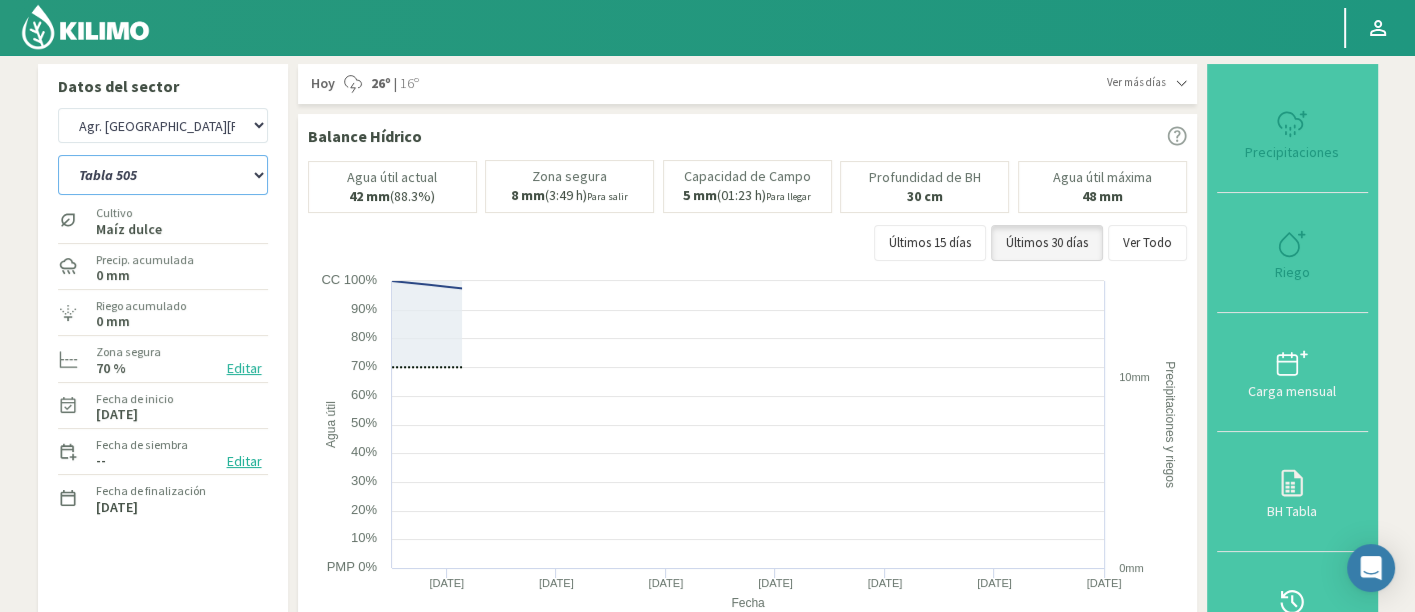 select on "86: Object" 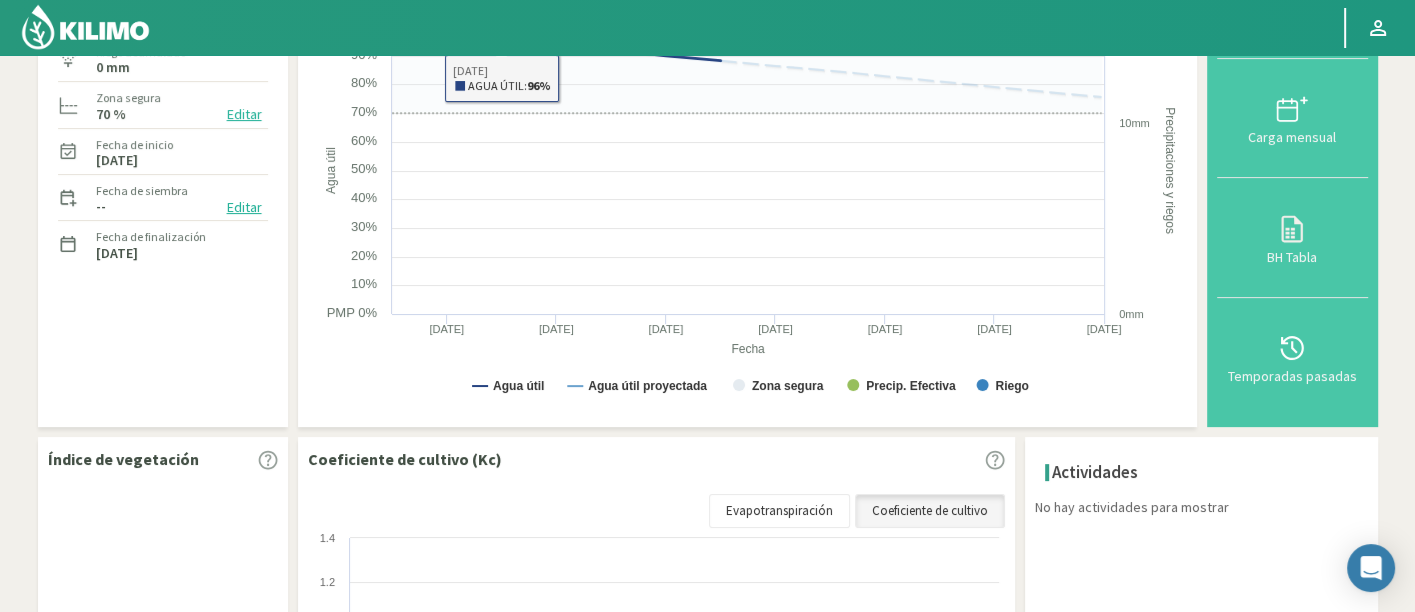 select on "881: Object" 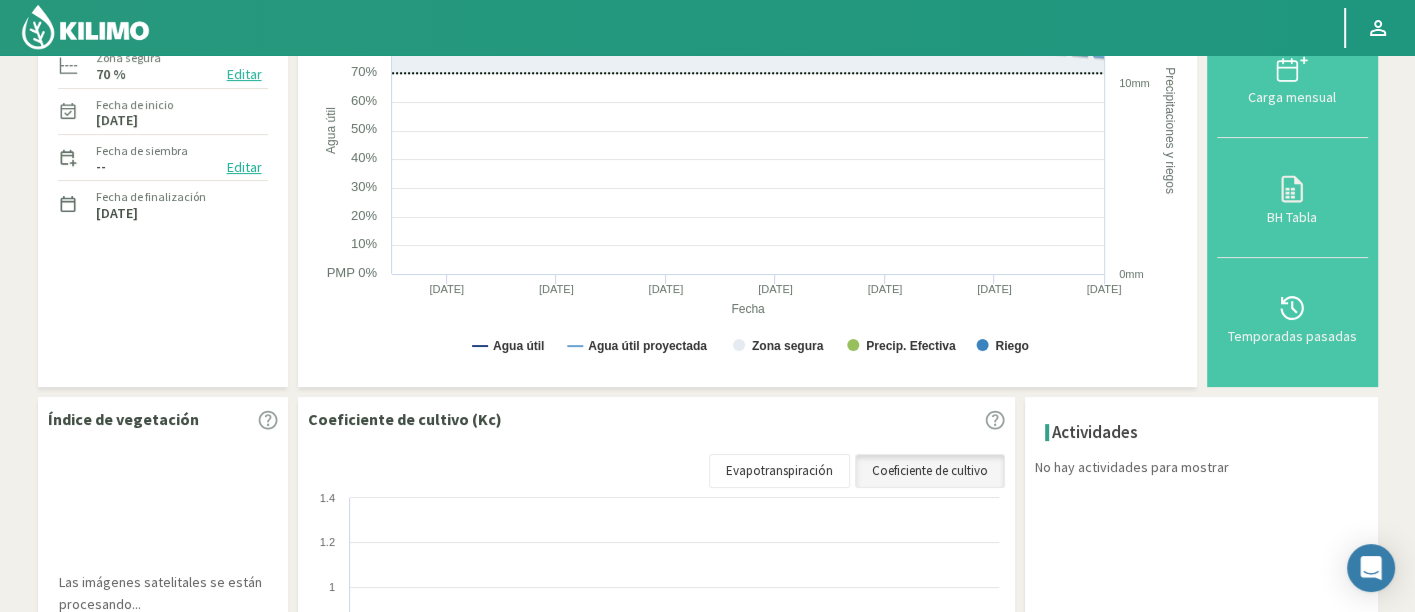 scroll, scrollTop: 92, scrollLeft: 0, axis: vertical 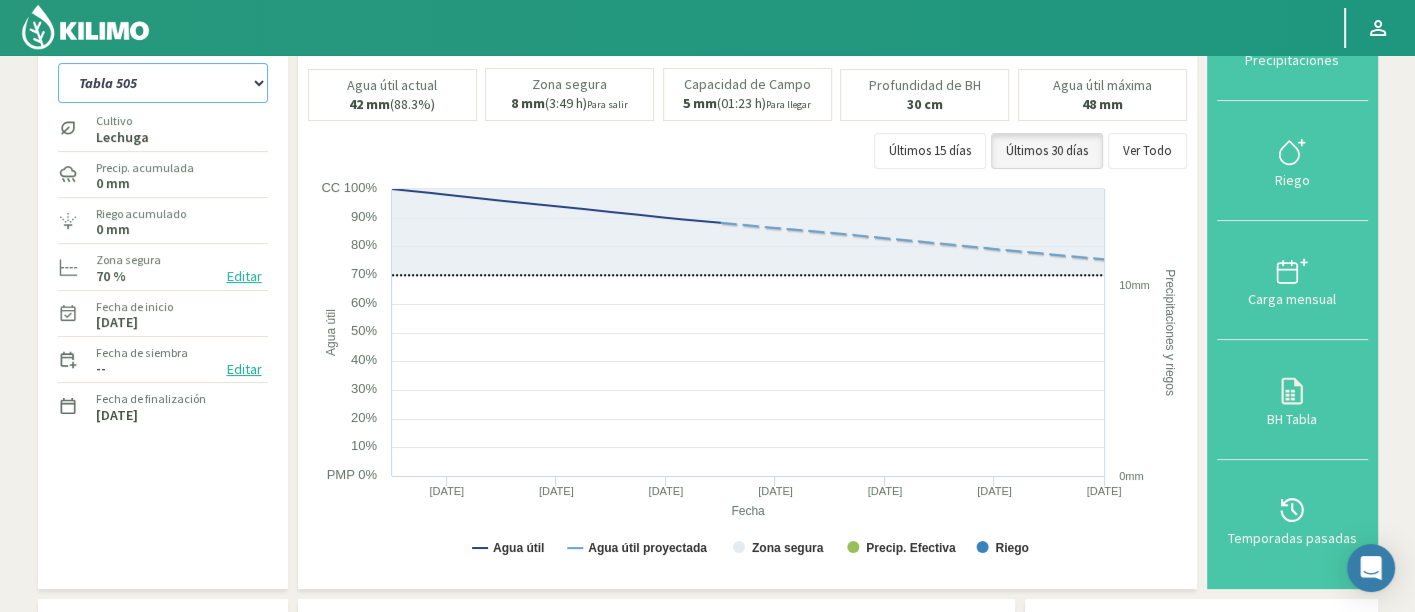 click on "Tabla 401   Tabla 402 (cosechada)   Tabla 403 (cosechada)   Tabla 405 (cosechada)   Tabla 406 ([GEOGRAPHIC_DATA])   Tabla 407A ([GEOGRAPHIC_DATA])   Tabla 408   Tabla 409 (cosechada)   Tabla 410 (cosechada)   Tabla 411 (cosechada)   Tabla 412 (cosechada)   Tabla 413 (cosechada)   Tabla 414 (cosechada)   Tabla 415 ([GEOGRAPHIC_DATA])   Tabla 416   Tabla 420 (cosechada)   Tabla 501 (cosechada)   Tabla 502 (4ha) (cosechada)   Tabla 504   Tabla 505   Tabla 506 (cosechada)   Tabla 507 (cosechada)   Tabla 508   Tabla 509 (cosechada)   Tabla 510 (cosechada)   Tabla 511 (cosechada)   Tabla 512 (cosechada)   Tabla 513 (cosechada)   Tabla 514 (cosechada)   Tabla 515 (cosechada)   Tabla 517   Tabla 518 ([GEOGRAPHIC_DATA])" 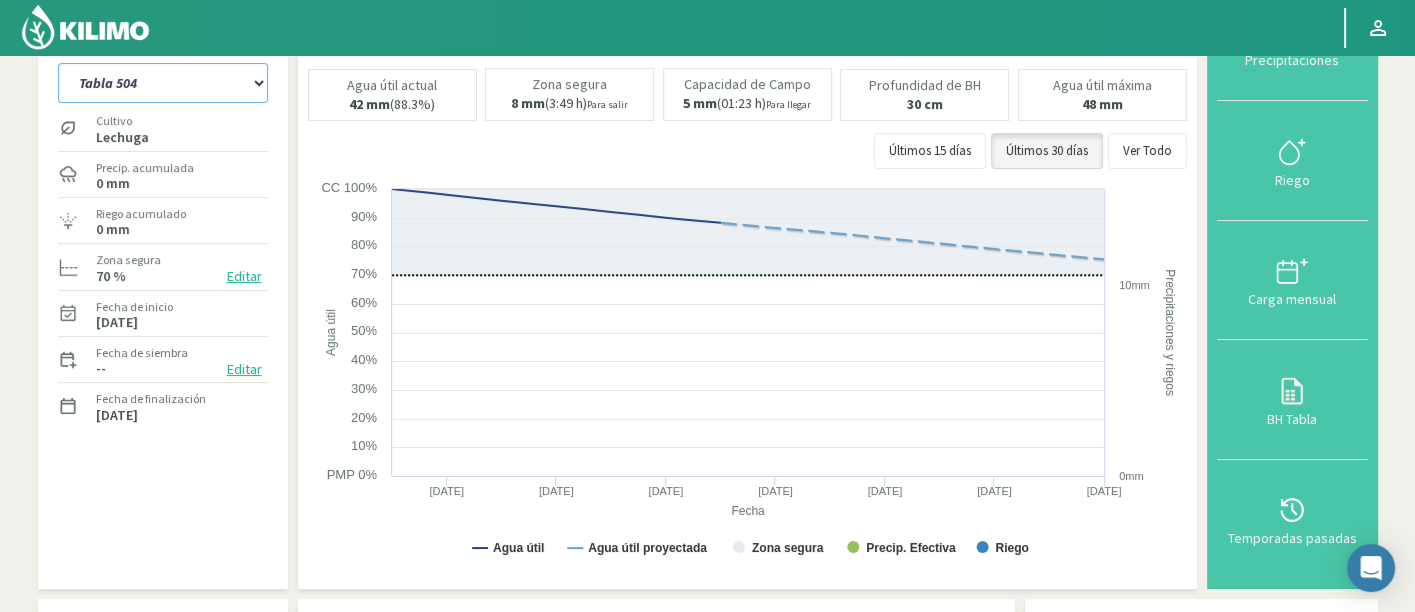 click on "Tabla 401   Tabla 402 (cosechada)   Tabla 403 (cosechada)   Tabla 405 (cosechada)   Tabla 406 ([GEOGRAPHIC_DATA])   Tabla 407A ([GEOGRAPHIC_DATA])   Tabla 408   Tabla 409 (cosechada)   Tabla 410 (cosechada)   Tabla 411 (cosechada)   Tabla 412 (cosechada)   Tabla 413 (cosechada)   Tabla 414 (cosechada)   Tabla 415 ([GEOGRAPHIC_DATA])   Tabla 416   Tabla 420 (cosechada)   Tabla 501 (cosechada)   Tabla 502 (4ha) (cosechada)   Tabla 504   Tabla 505   Tabla 506 (cosechada)   Tabla 507 (cosechada)   Tabla 508   Tabla 509 (cosechada)   Tabla 510 (cosechada)   Tabla 511 (cosechada)   Tabla 512 (cosechada)   Tabla 513 (cosechada)   Tabla 514 (cosechada)   Tabla 515 (cosechada)   Tabla 517   Tabla 518 ([GEOGRAPHIC_DATA])" 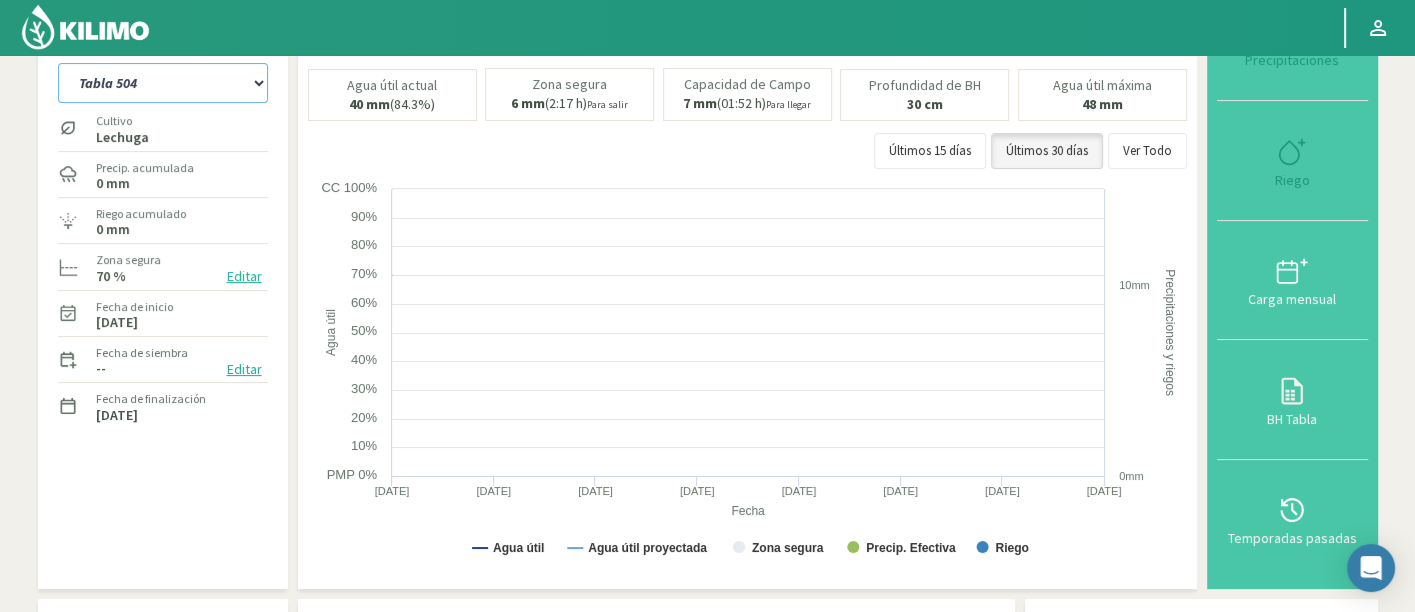 select on "115: Object" 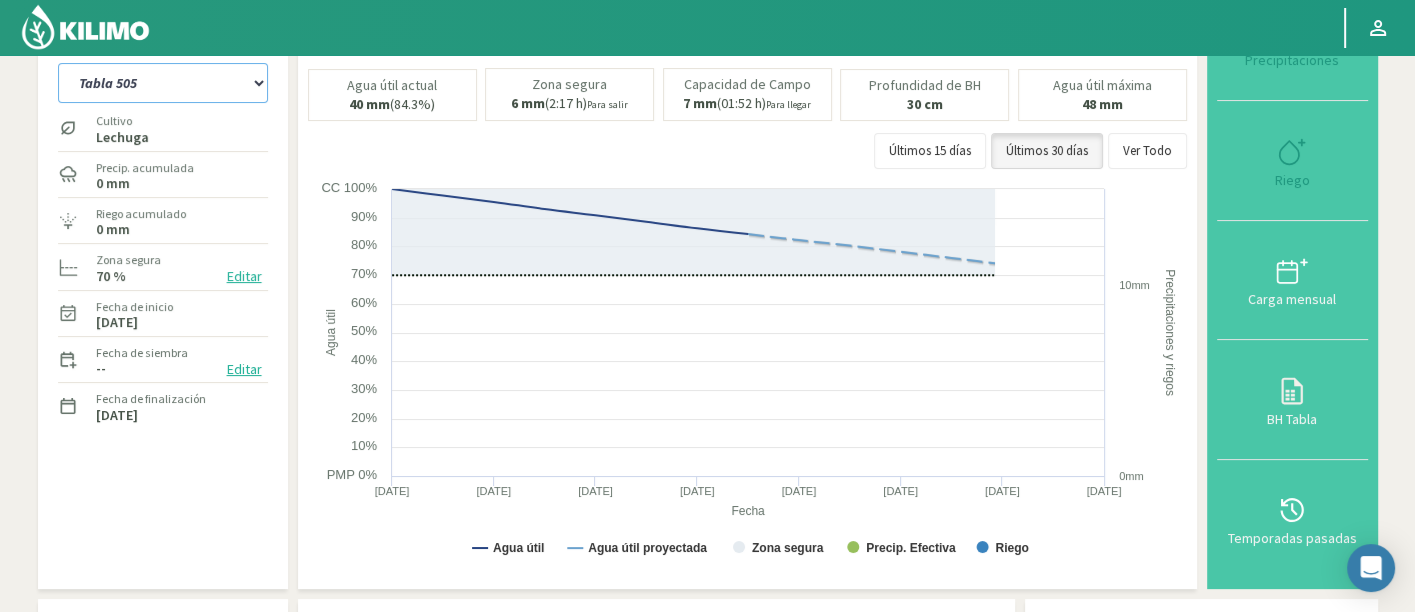 select on "1170: Object" 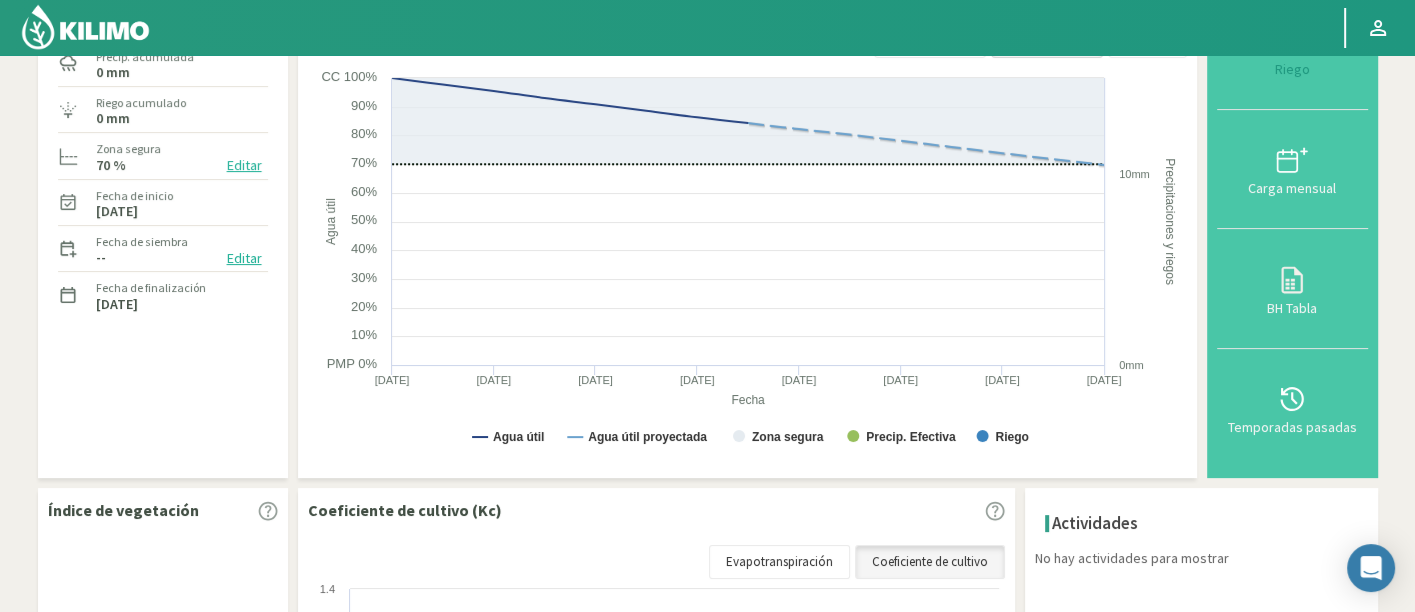 select on "146: Object" 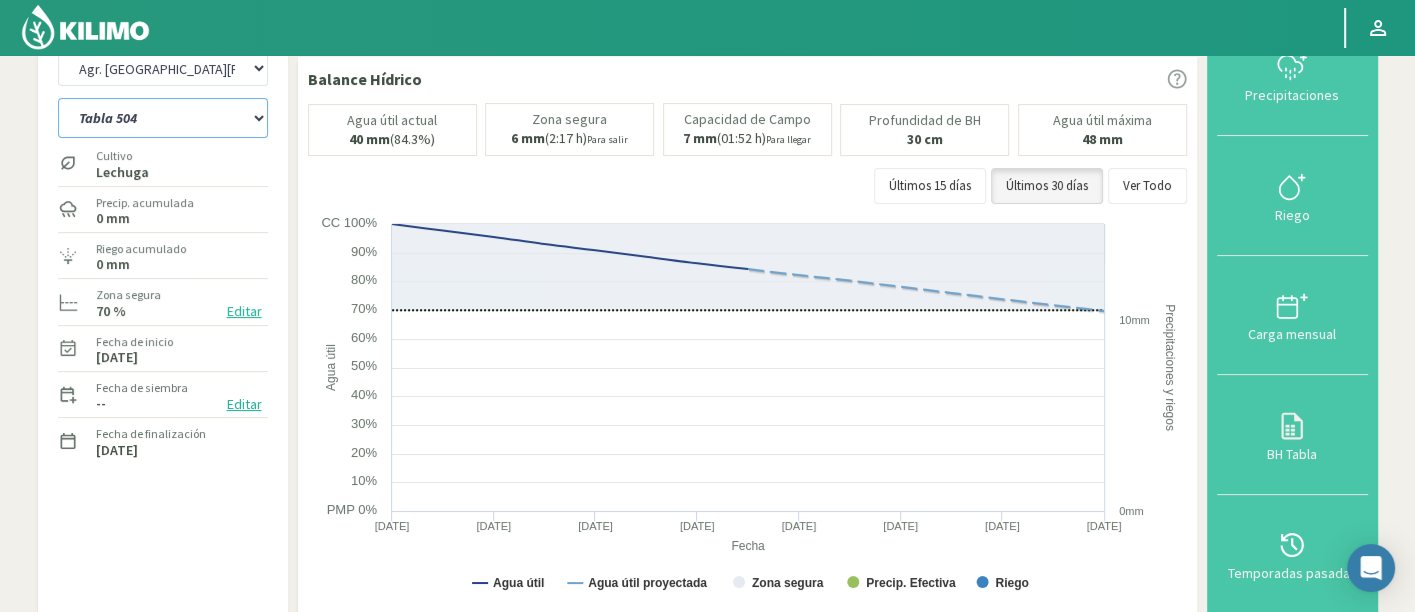 scroll, scrollTop: 0, scrollLeft: 0, axis: both 